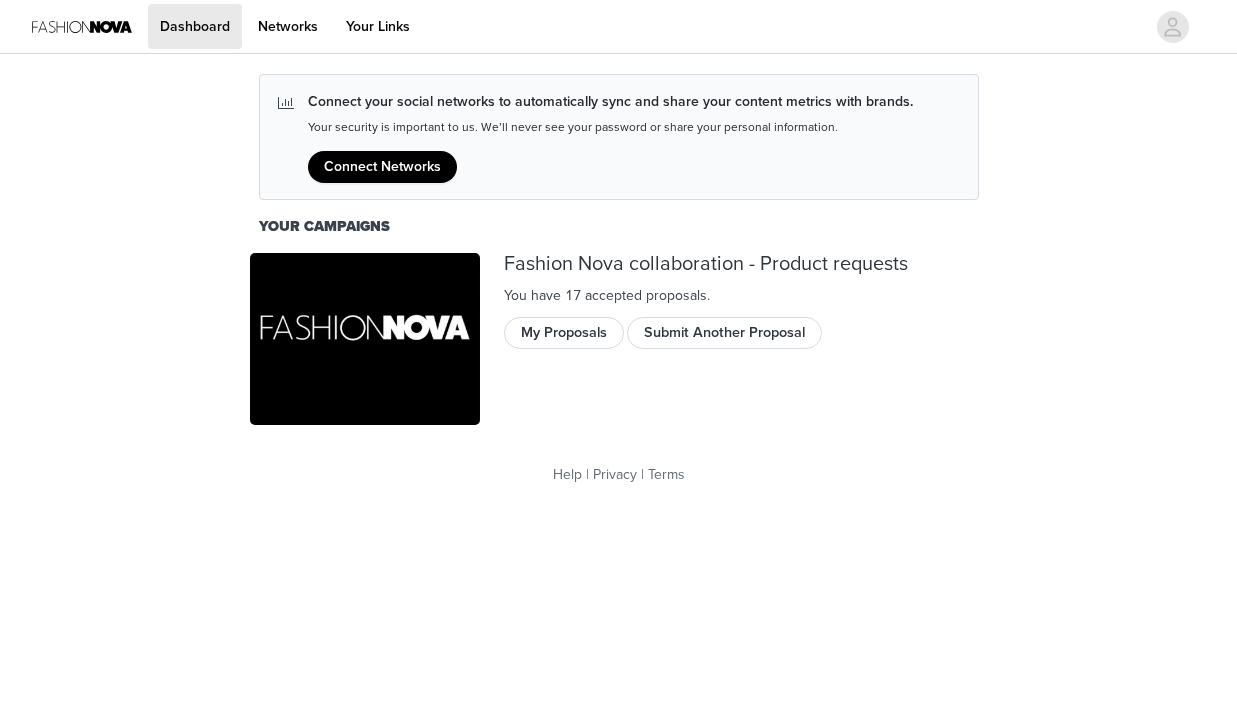 scroll, scrollTop: 0, scrollLeft: 0, axis: both 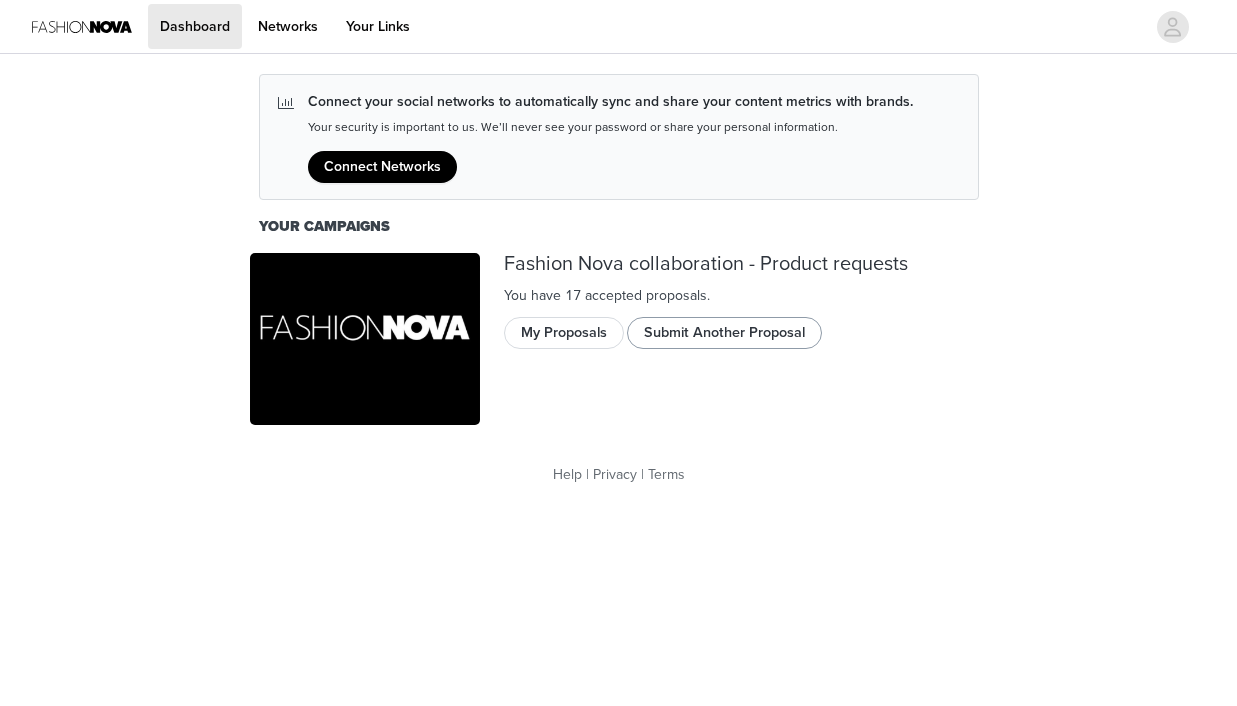 click on "Submit Another Proposal" at bounding box center (724, 333) 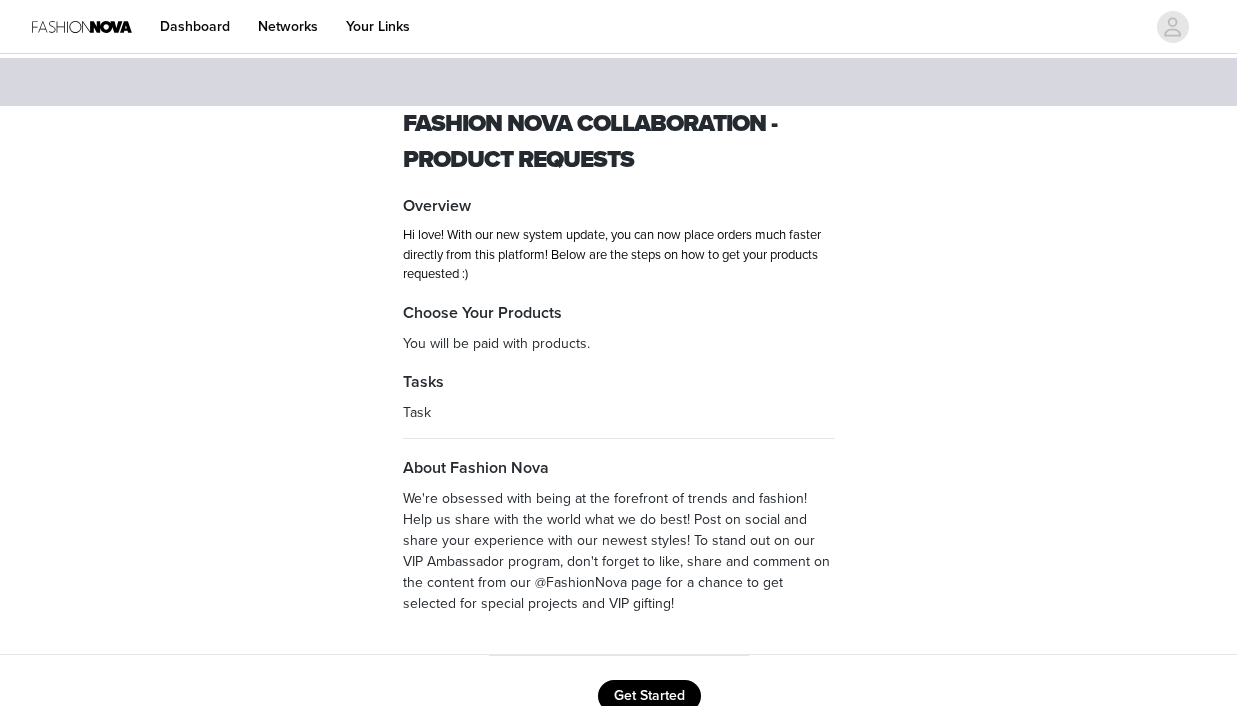 click on "Get Started" at bounding box center (649, 696) 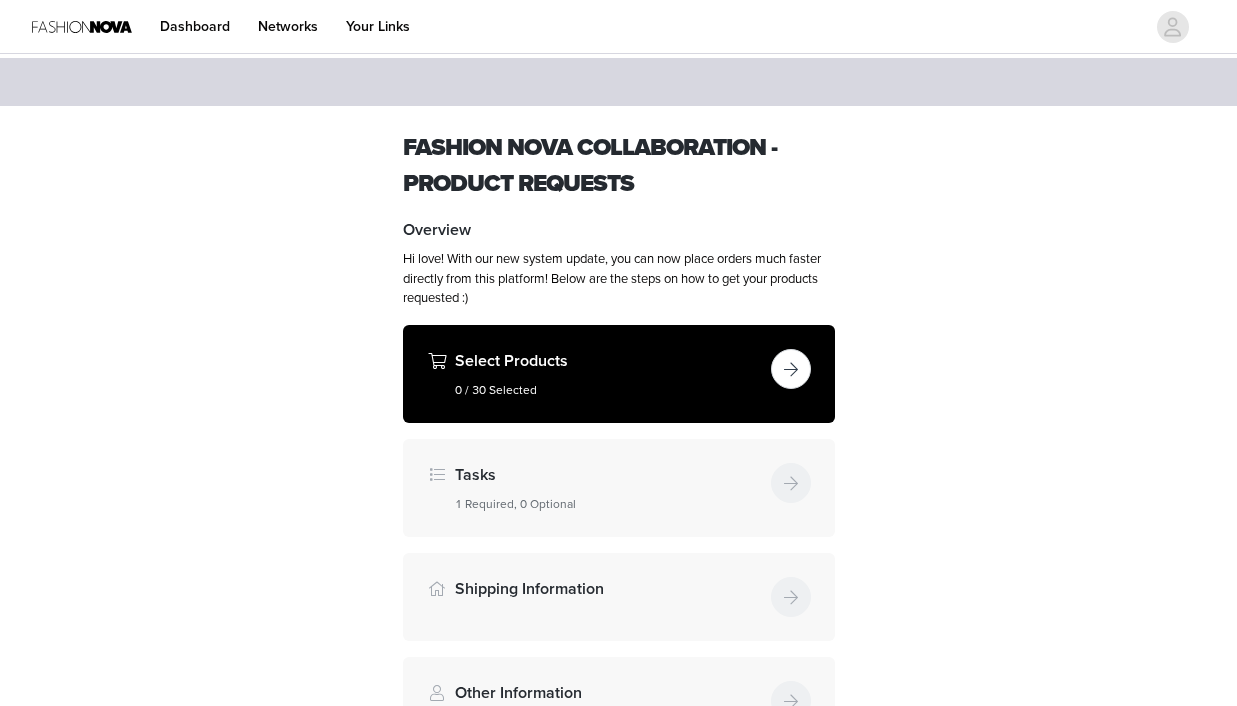 click on "0 / 30 Selected" at bounding box center [609, 390] 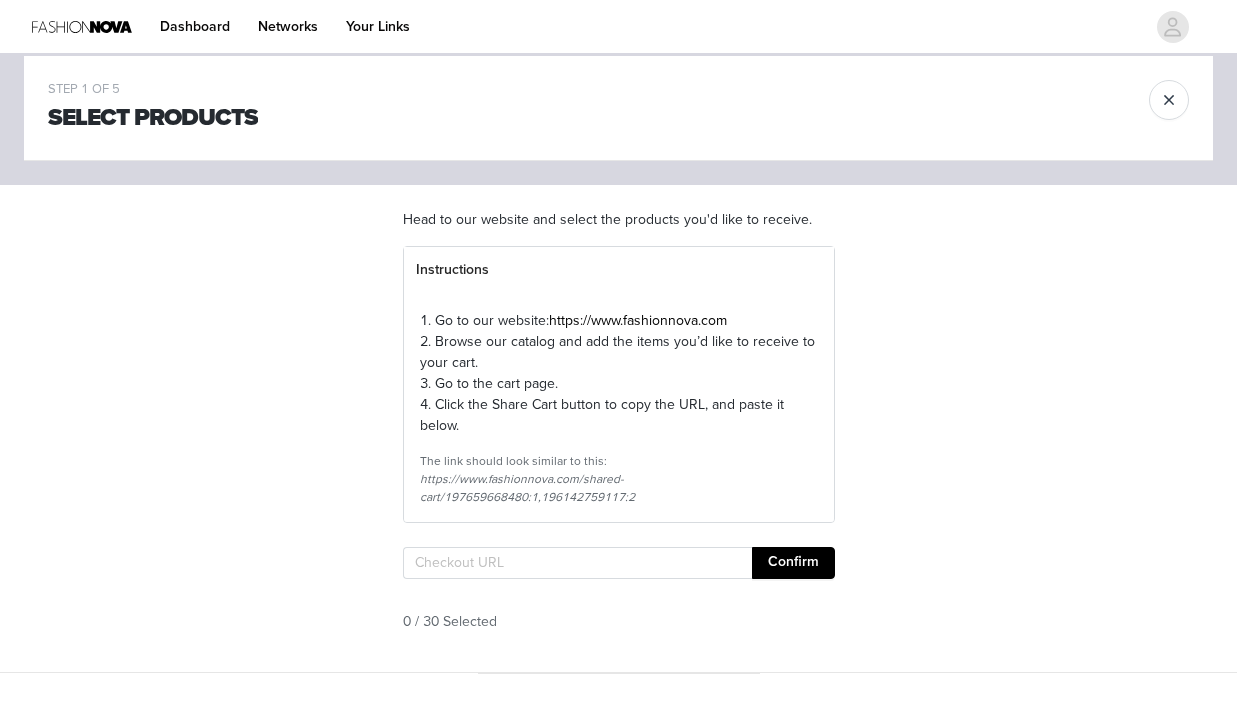 scroll, scrollTop: 34, scrollLeft: 0, axis: vertical 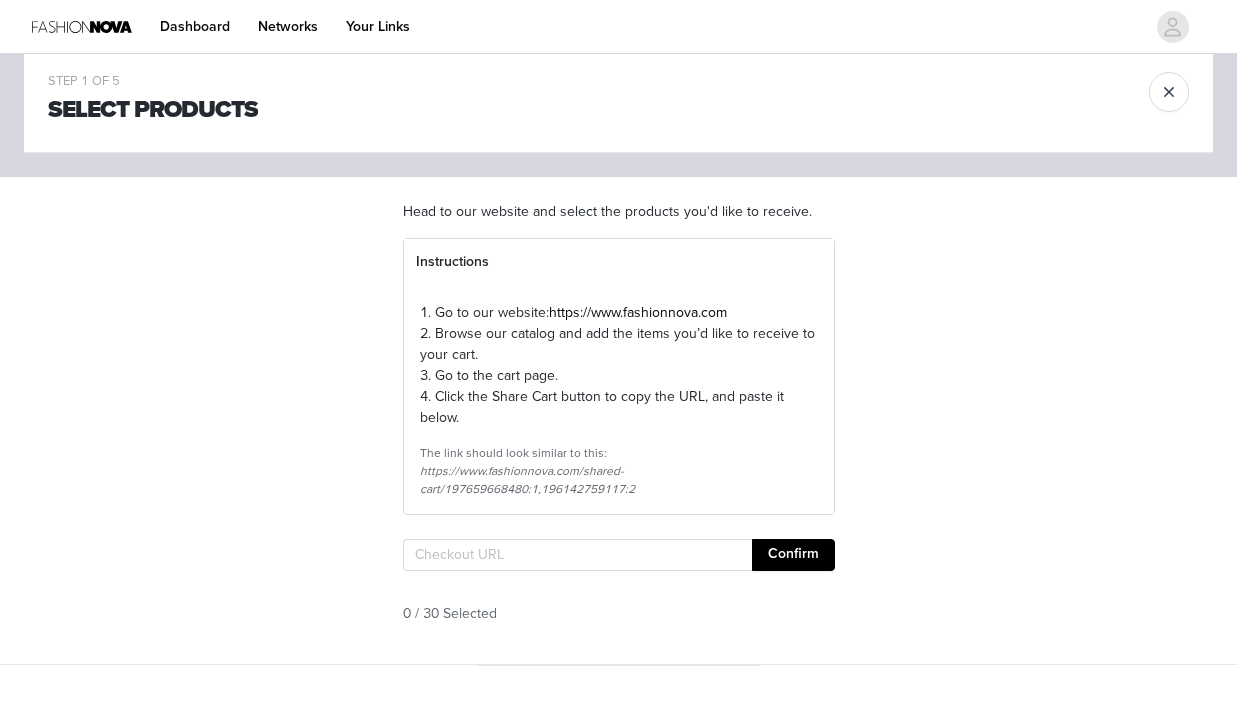 click on "Head to our website and select the products you'd like to receive.
Instructions
1. Go to our website:
https://www.fashionnova.com    2. Browse our catalog and add the items you’d like to receive to your cart.     3. Go to the cart page.     4. Click the Share Cart button to copy the URL, and paste it below.    The link should look similar to this:   https://www.fashionnova.com/shared-cart/197659668480:1,196142759117:2     Confirm
0 / 30 Selected" at bounding box center [619, 420] 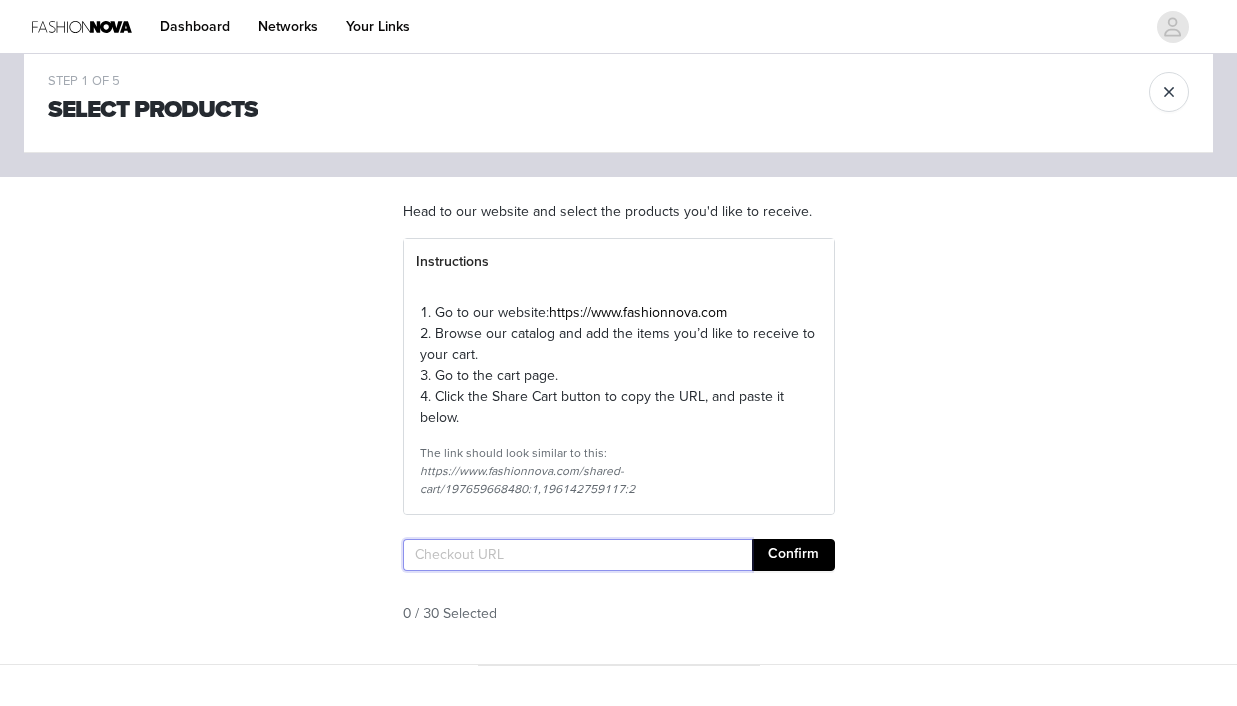 click at bounding box center [577, 555] 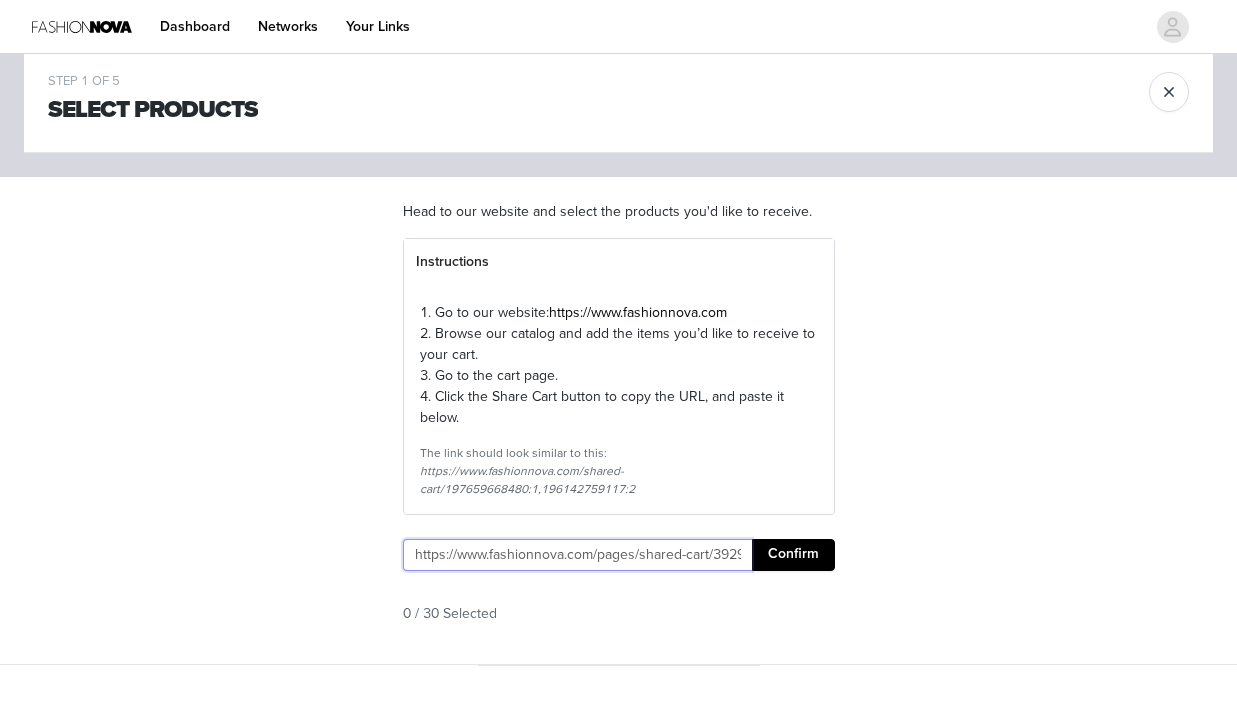 type on "https://www.fashionnova.com/pages/shared-cart/39293618028668:1,39283439403132:1,39291565047932:1,39283439501436:1,39259352039548:1,12196917772412:1,39293157146748:1,39292782051452:1,39295123619964:1,39292782772348:1,37143653777:2,39281294737532:1,39294233542780:1,39290990690428:1,39260319514748:1,39273894445180:1,39291952726140:1,39293307191420:1" 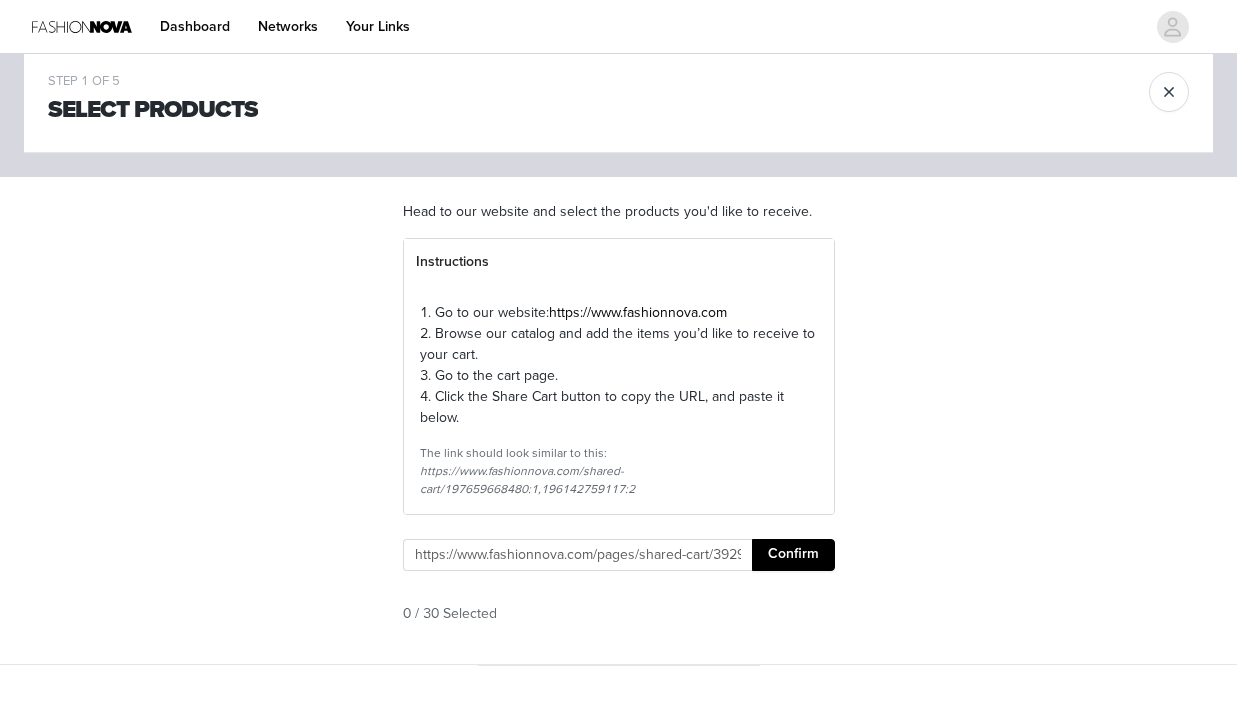 click on "Confirm" at bounding box center (793, 555) 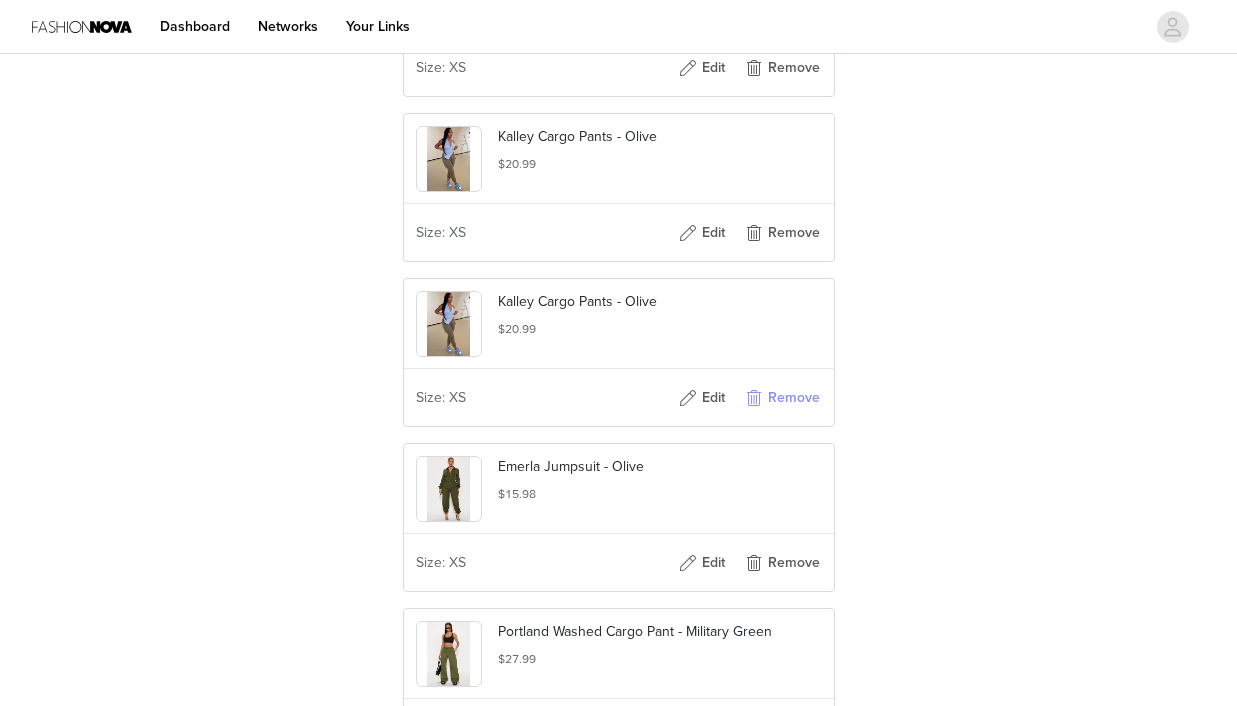 scroll, scrollTop: 2187, scrollLeft: 0, axis: vertical 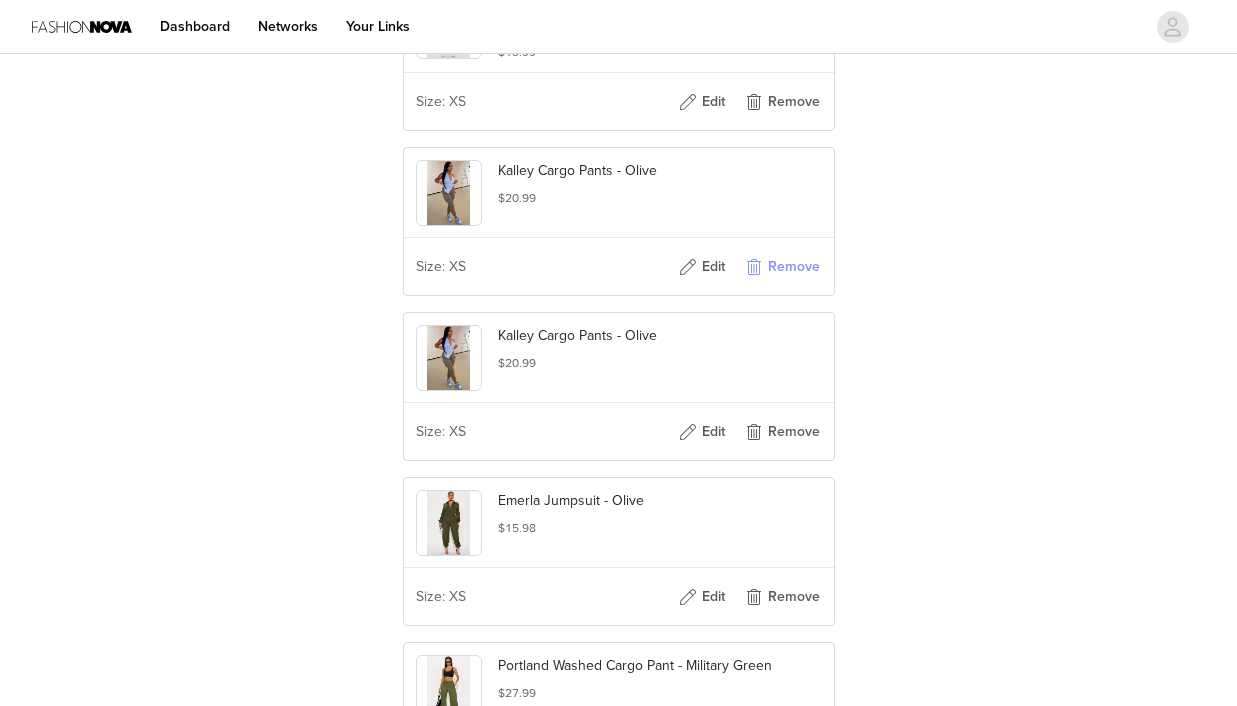 click on "Remove" at bounding box center [782, 267] 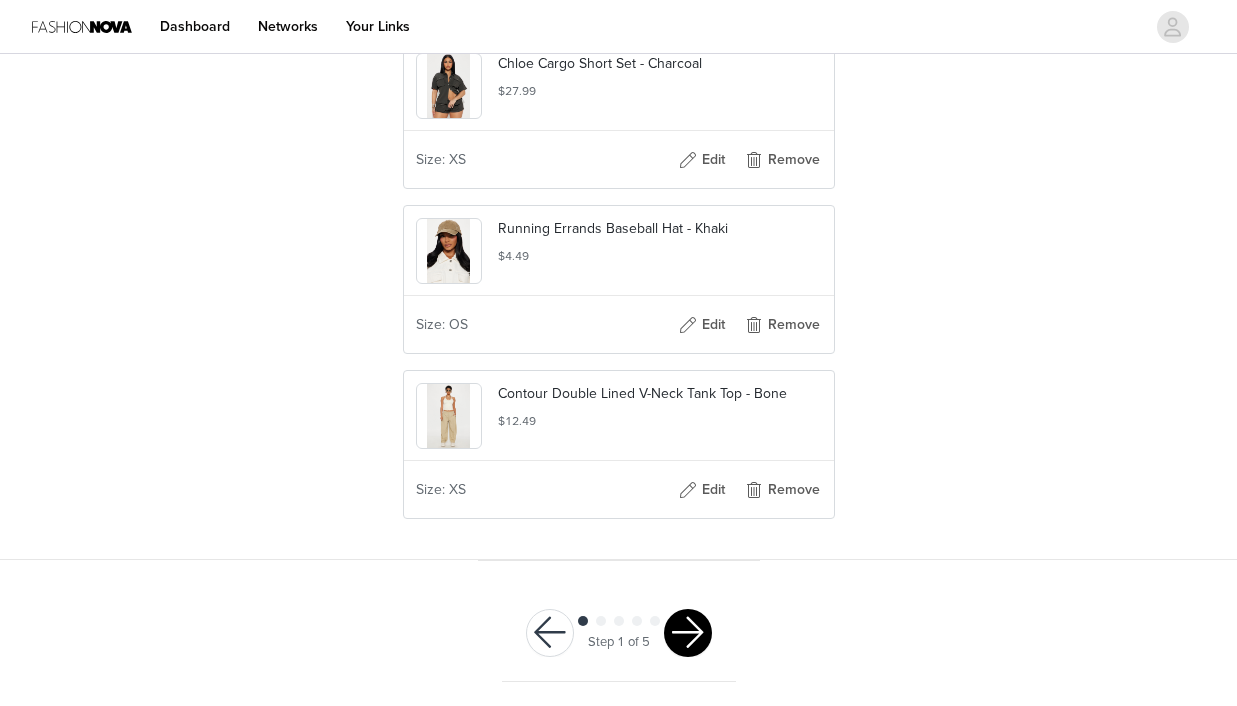 scroll, scrollTop: 3139, scrollLeft: 0, axis: vertical 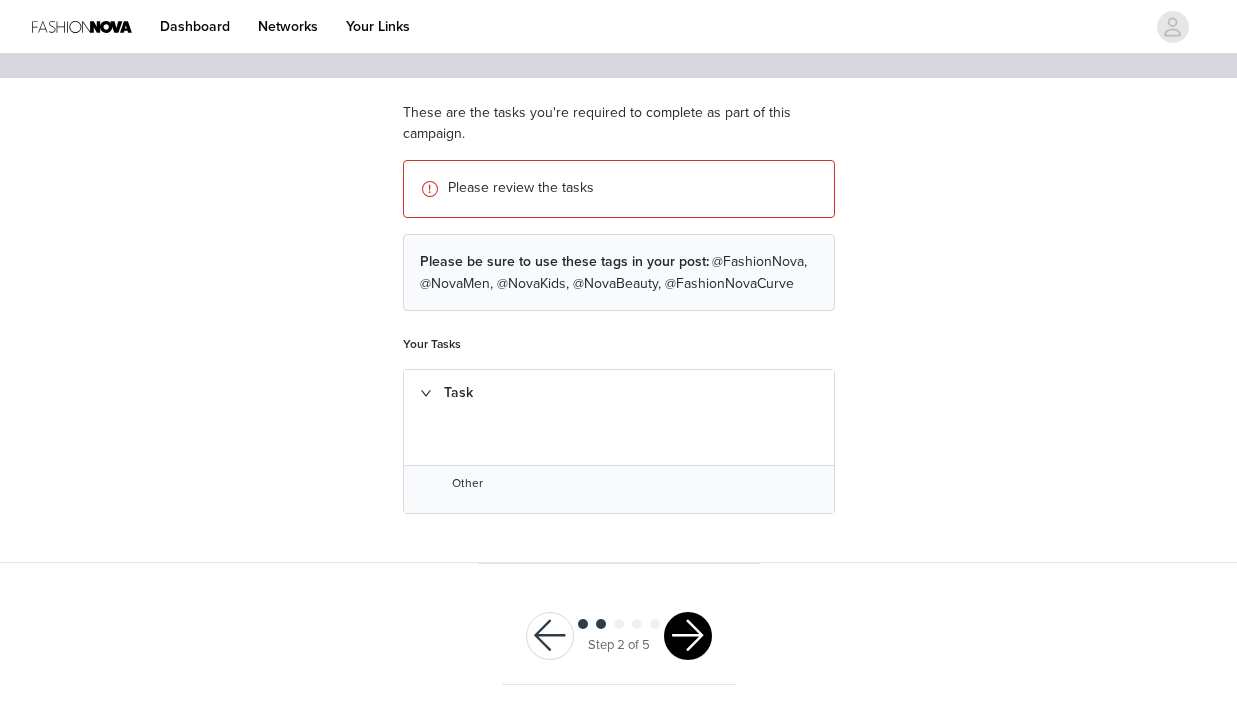 click at bounding box center [688, 636] 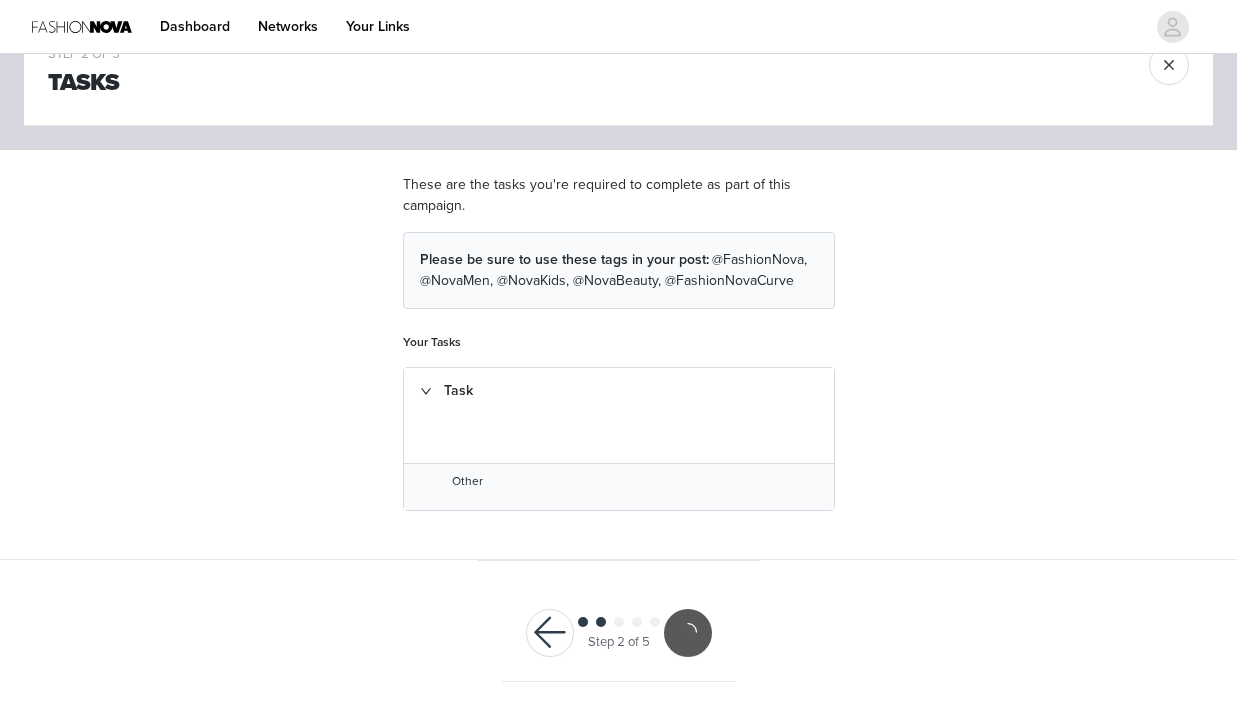scroll, scrollTop: 59, scrollLeft: 0, axis: vertical 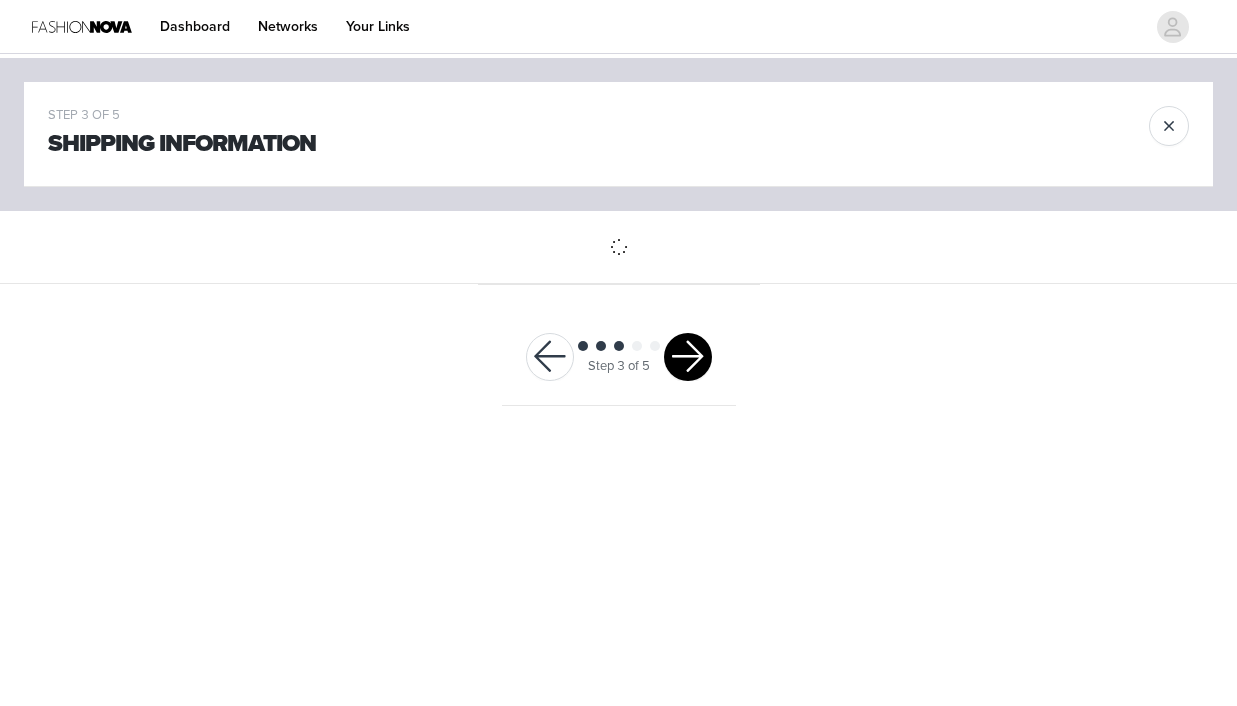 drag, startPoint x: 678, startPoint y: 628, endPoint x: 719, endPoint y: 481, distance: 152.61061 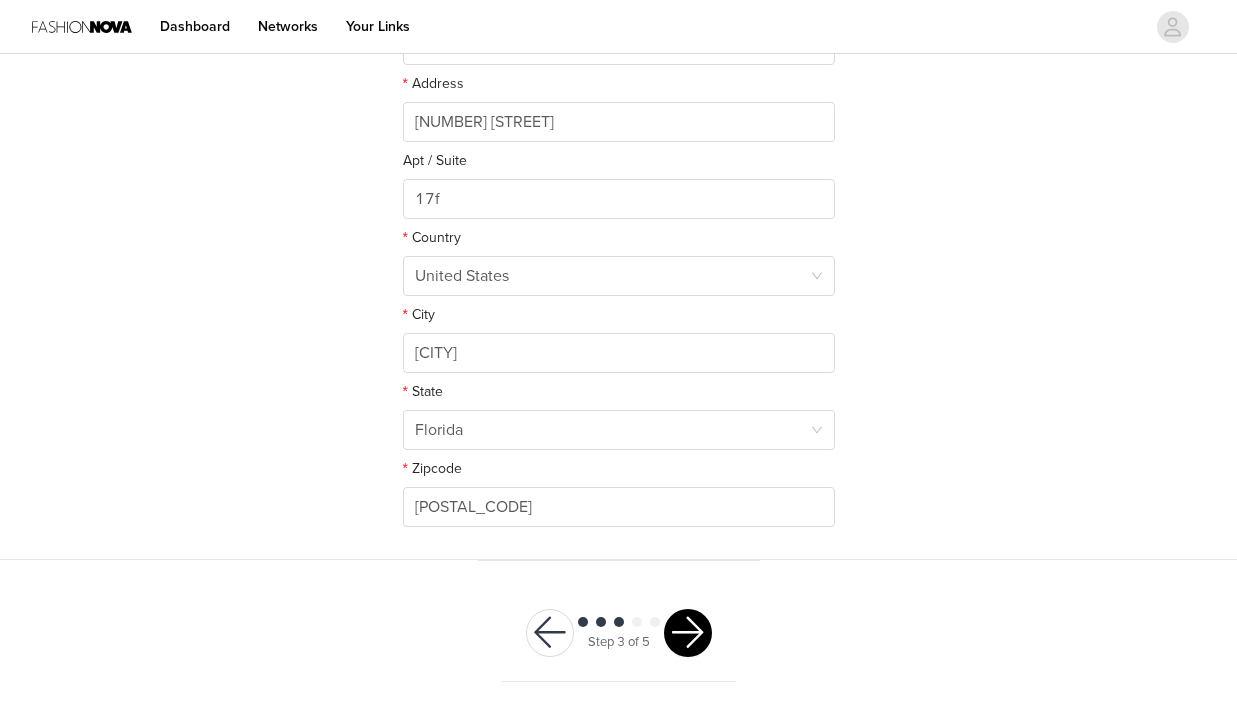 scroll, scrollTop: 532, scrollLeft: 0, axis: vertical 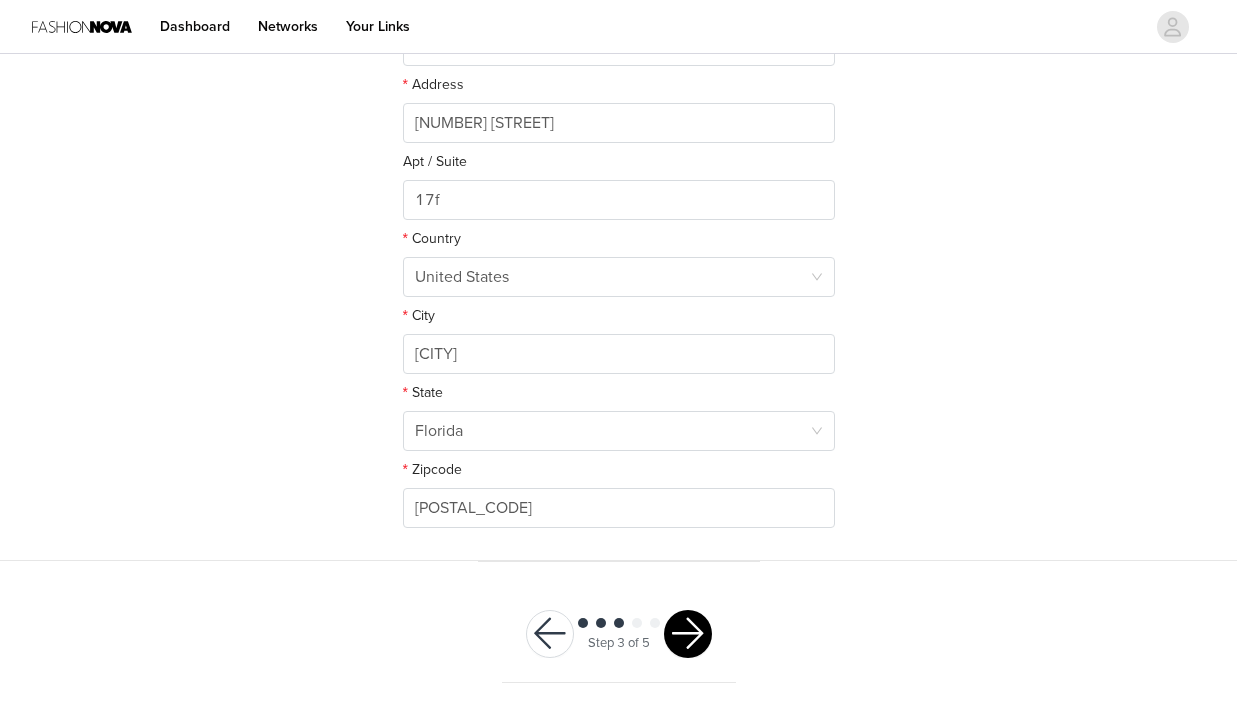 click on "Step 3 of 5" at bounding box center [619, 634] 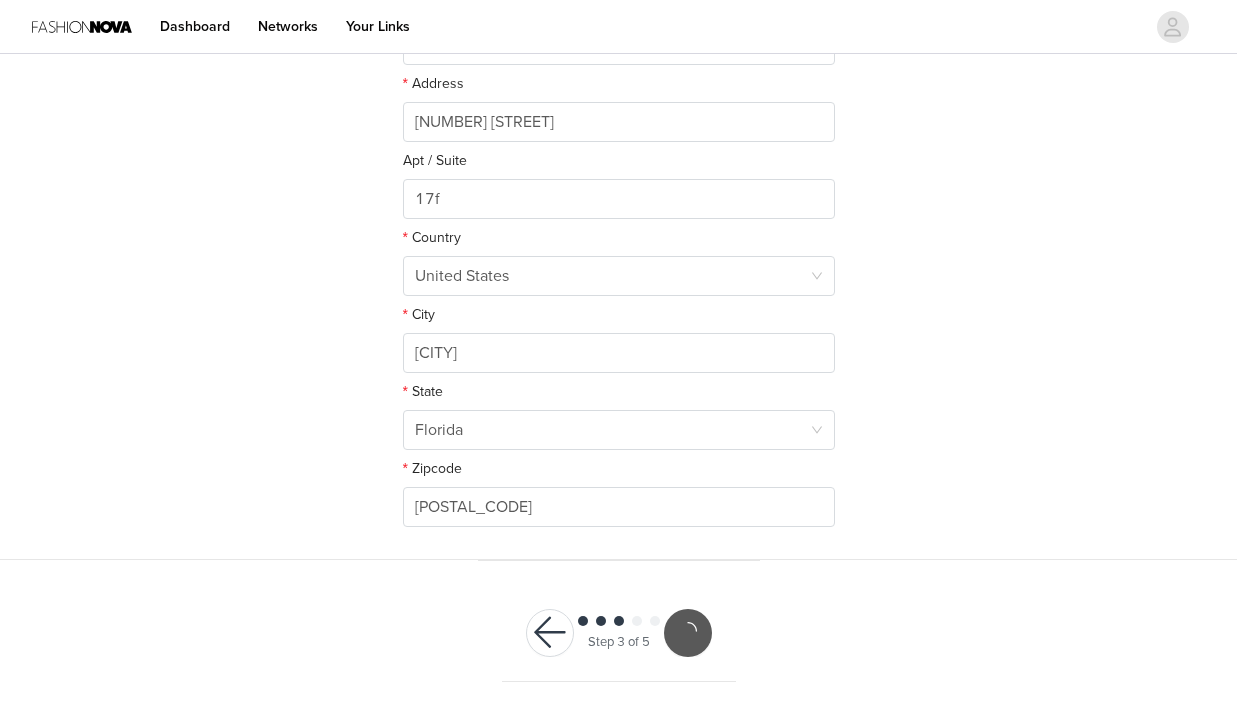 scroll, scrollTop: 458, scrollLeft: 0, axis: vertical 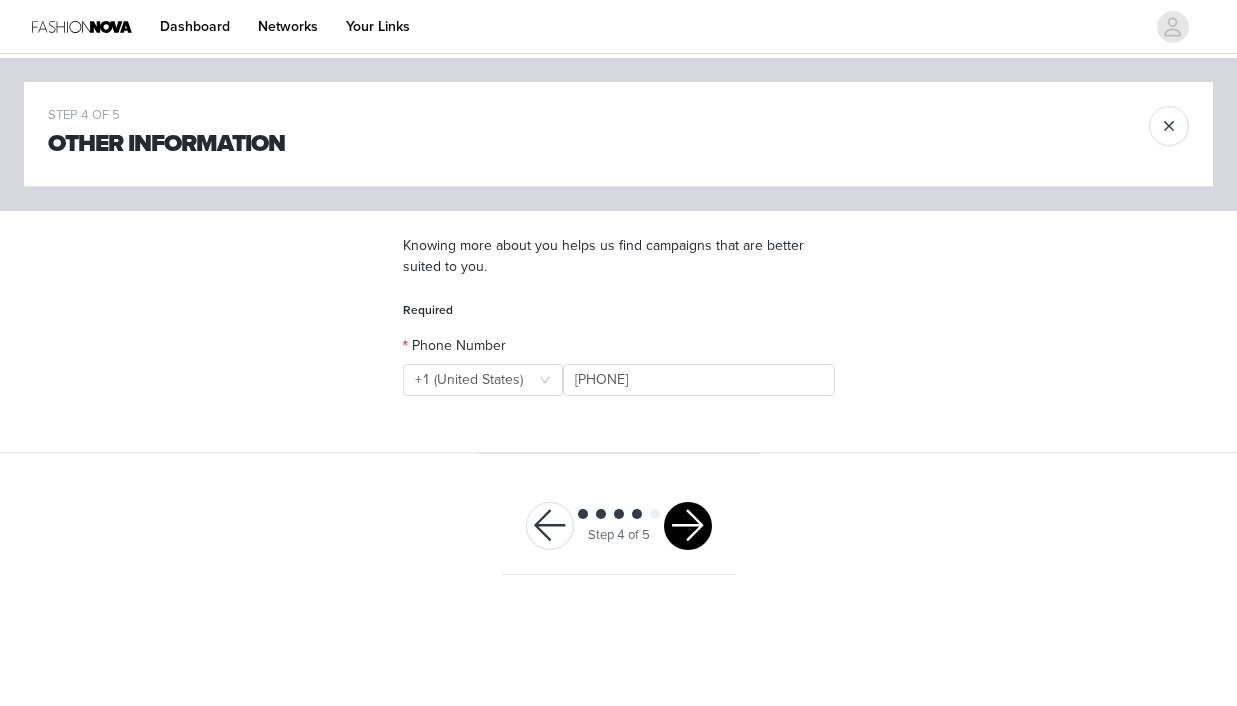 click at bounding box center [688, 526] 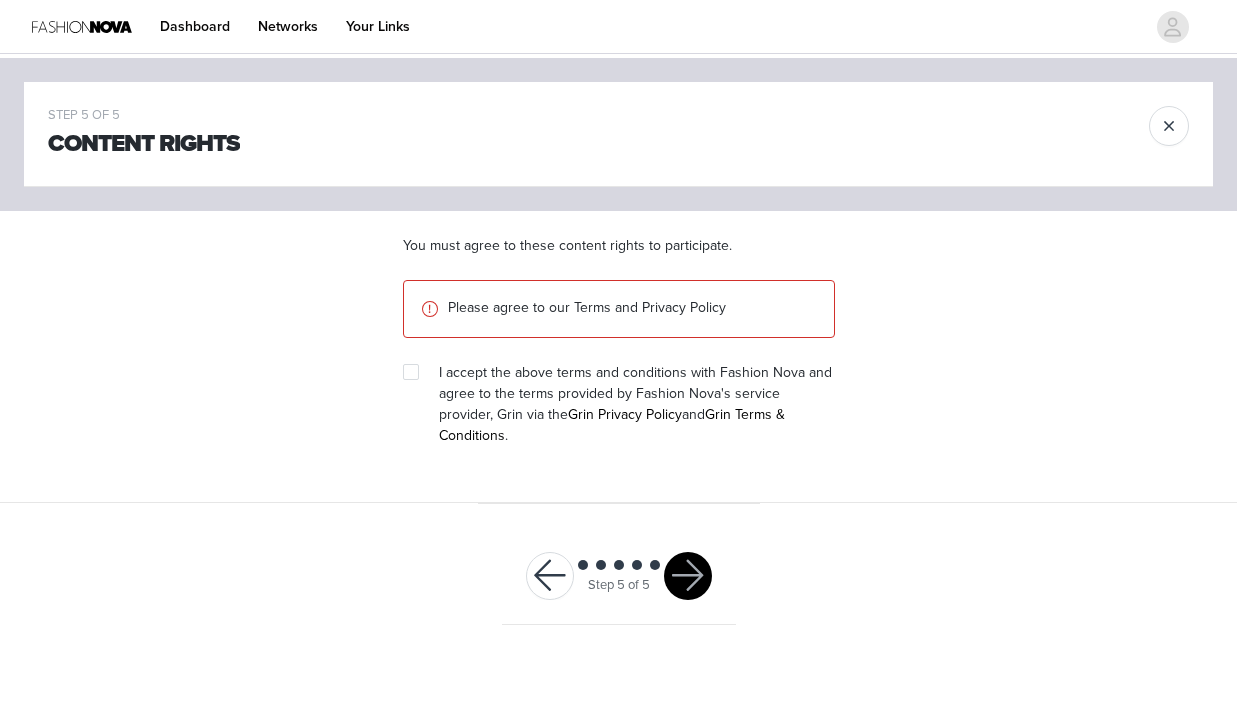 click on "I accept the above terms and conditions with Fashion Nova and agree to
the terms provided by Fashion Nova's service provider, Grin via the
Grin Privacy Policy
and
Grin Terms & Conditions ." at bounding box center [635, 404] 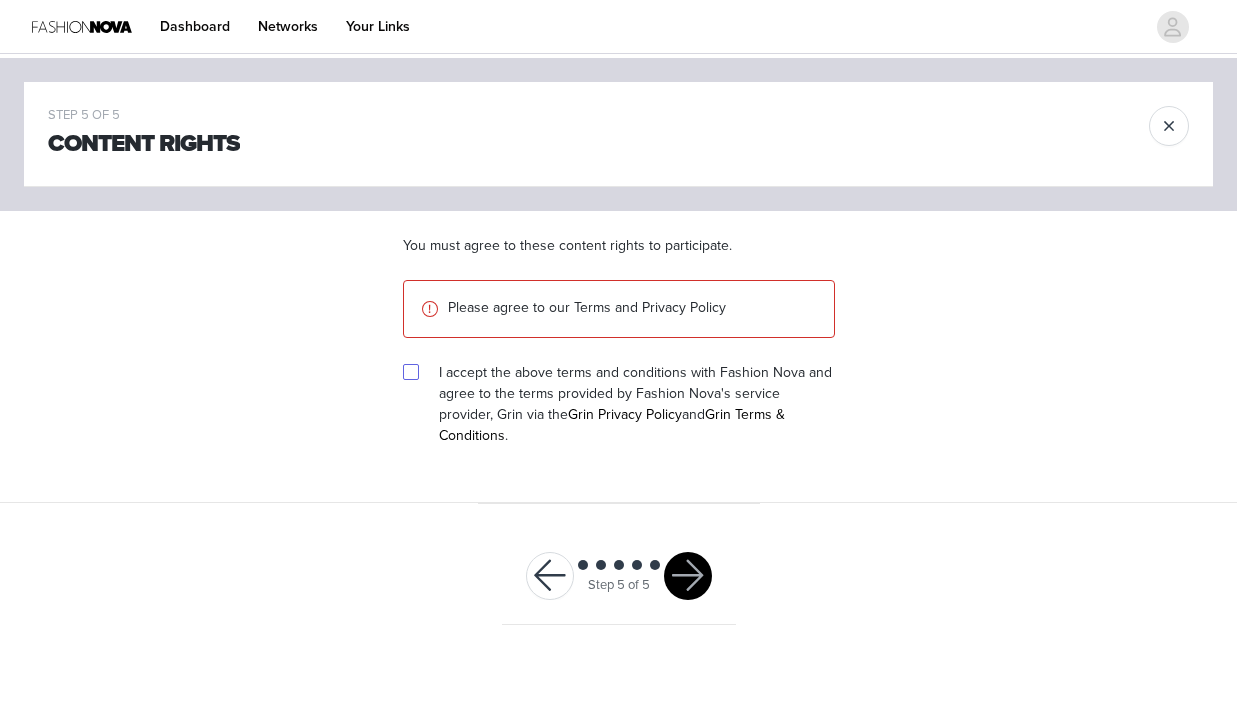 click at bounding box center [411, 372] 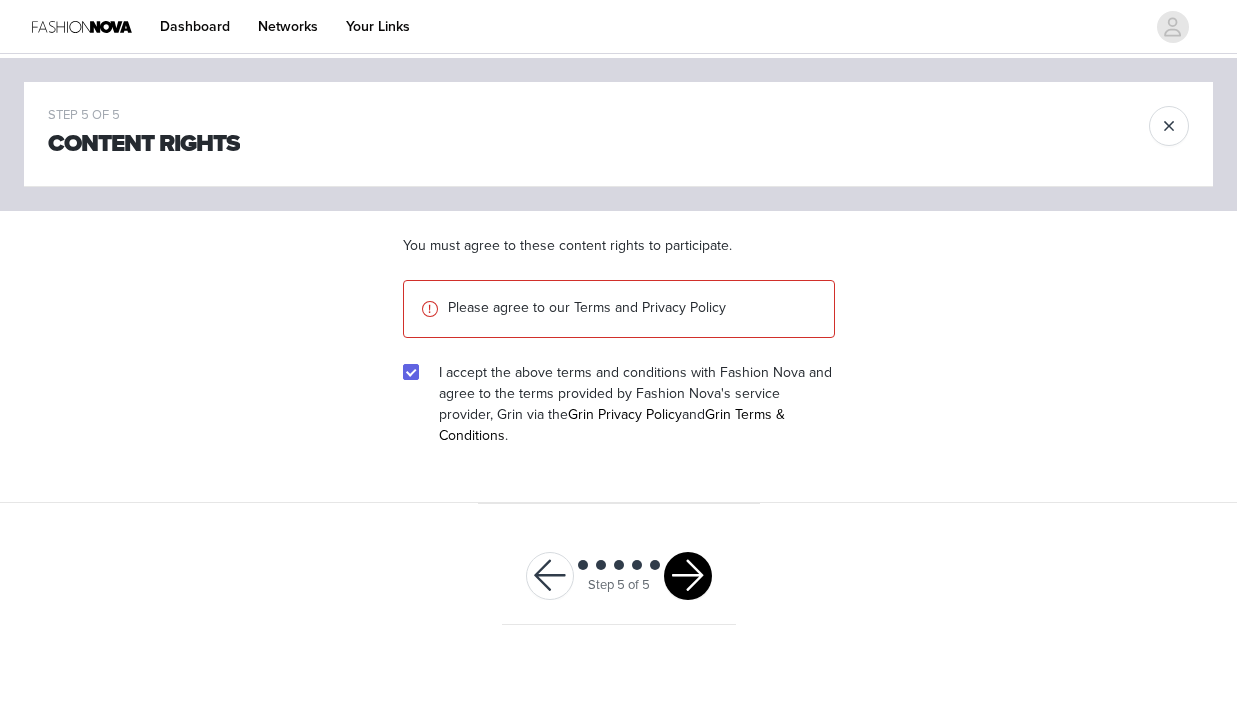 click at bounding box center [688, 576] 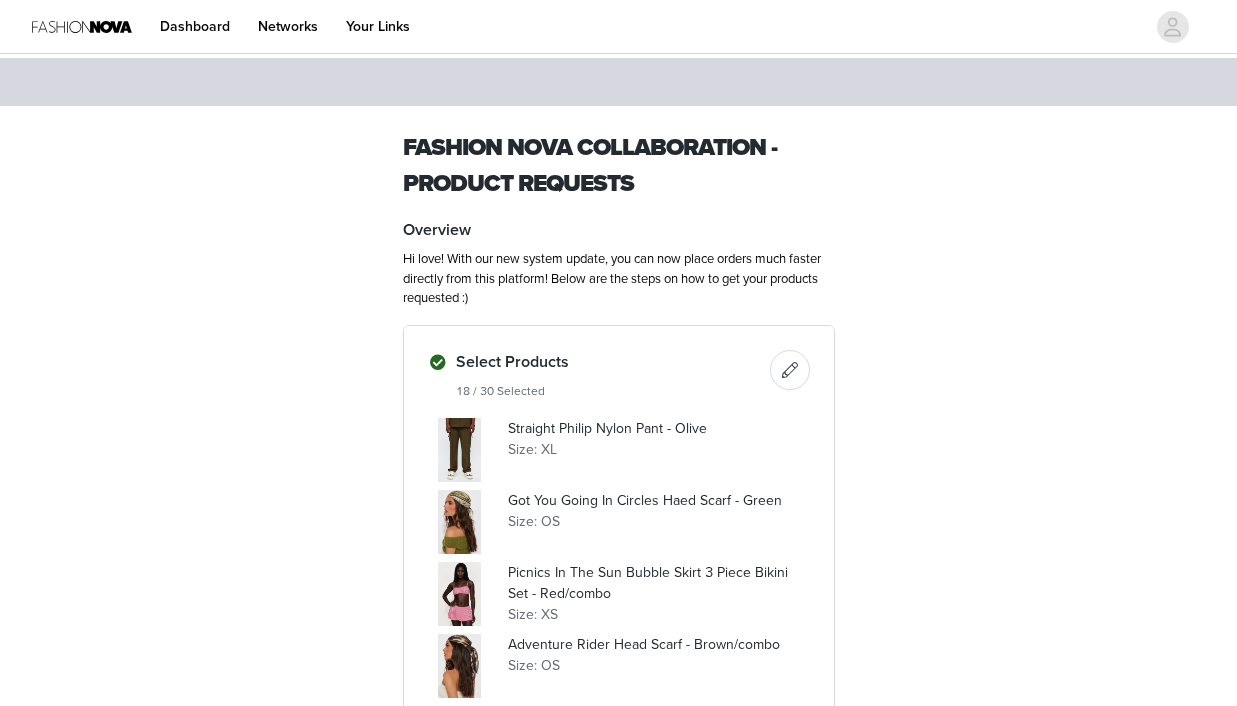 scroll, scrollTop: 0, scrollLeft: 0, axis: both 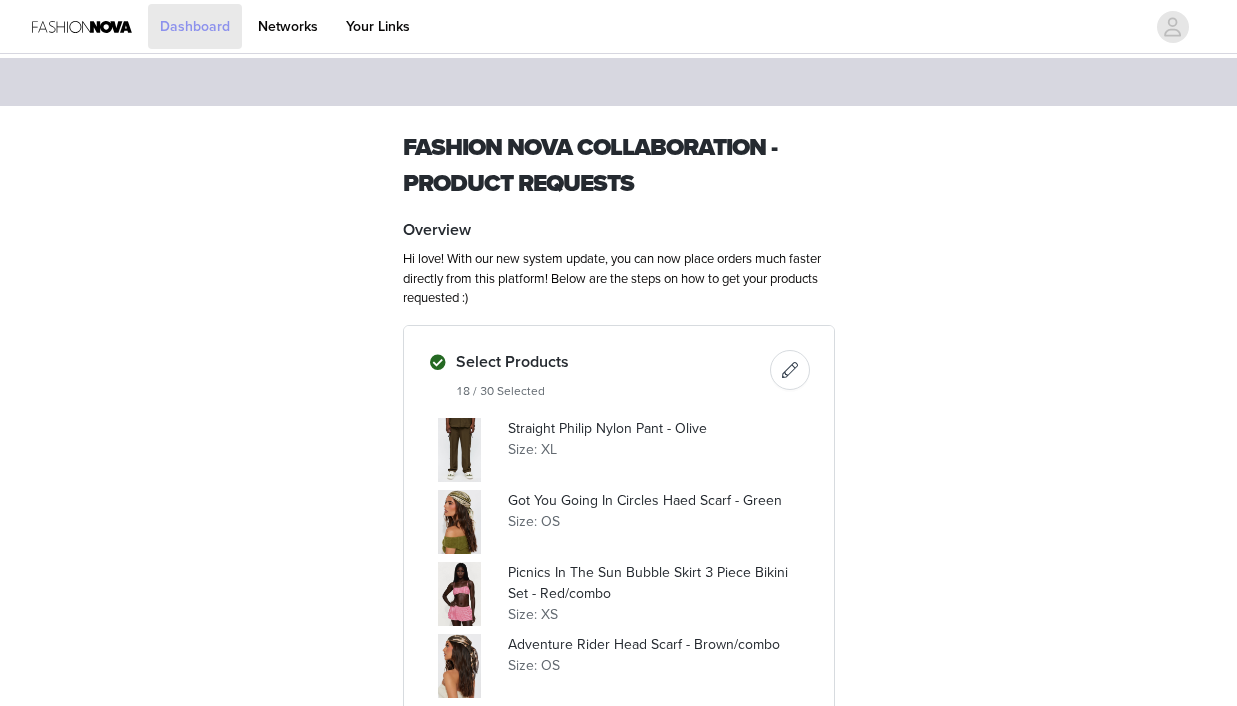 click on "Dashboard" at bounding box center (195, 26) 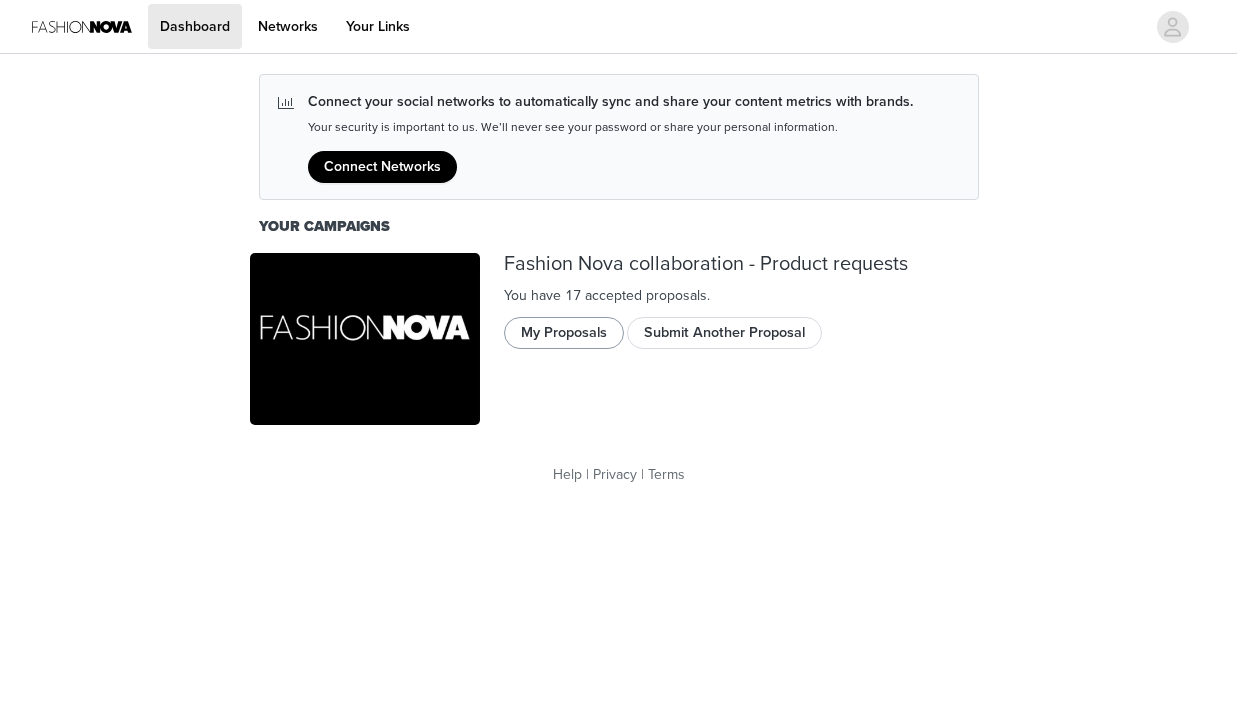 click on "My Proposals" at bounding box center (564, 333) 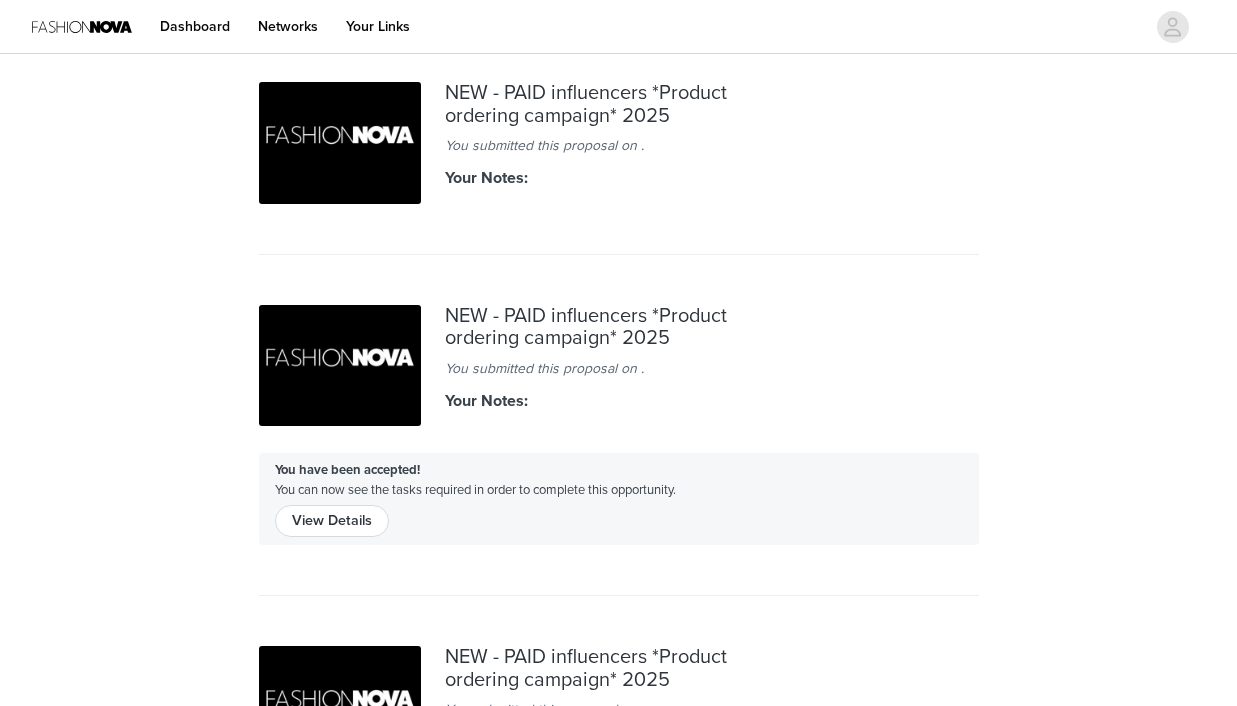 scroll, scrollTop: 3, scrollLeft: 0, axis: vertical 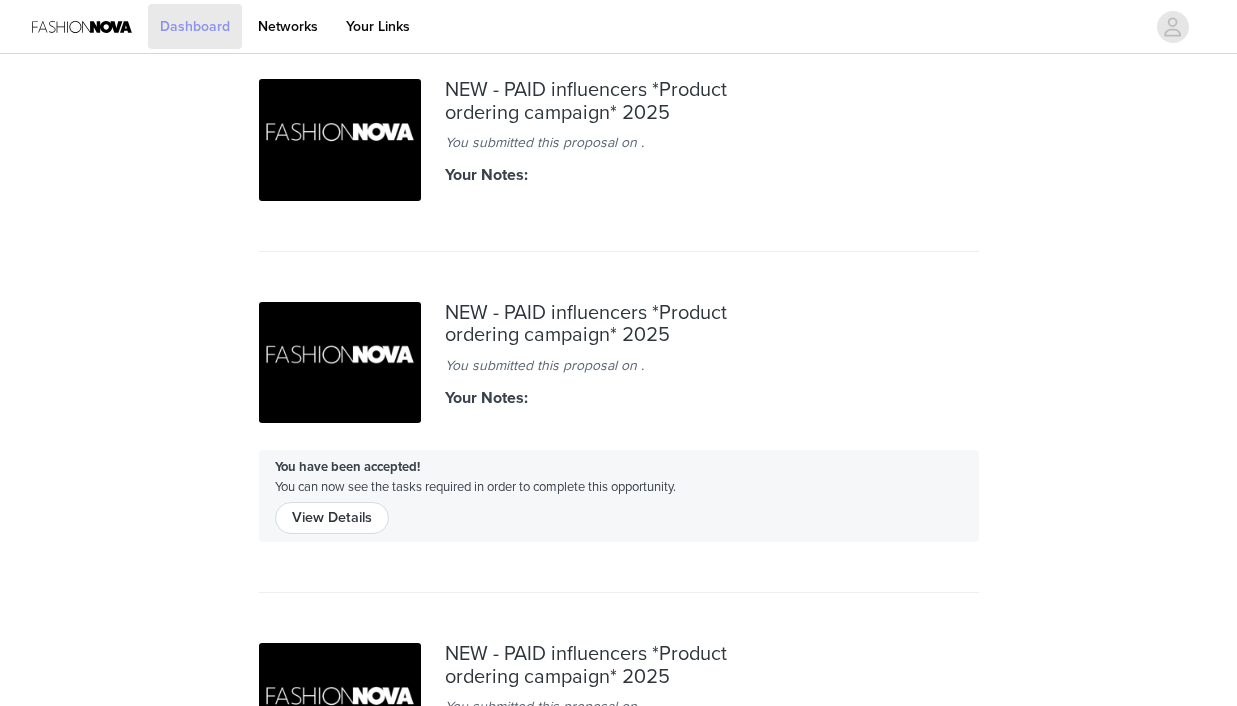 click on "Dashboard" at bounding box center [195, 26] 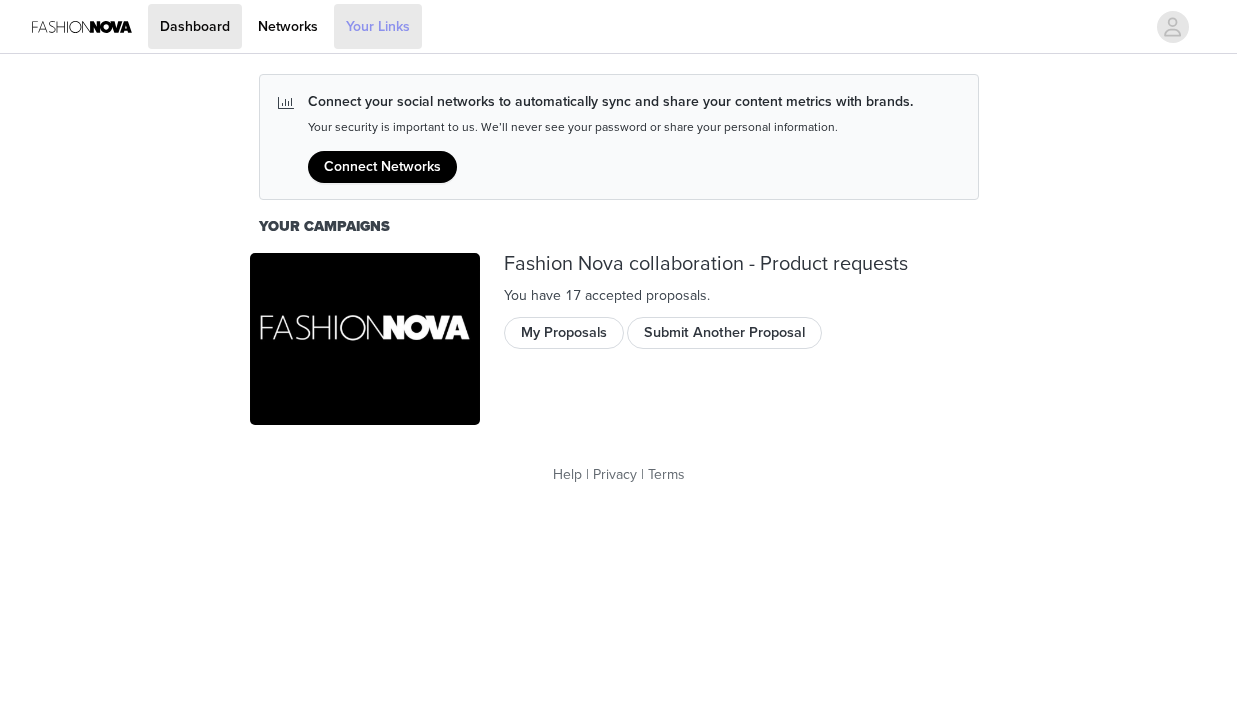 click on "Your Links" at bounding box center [378, 26] 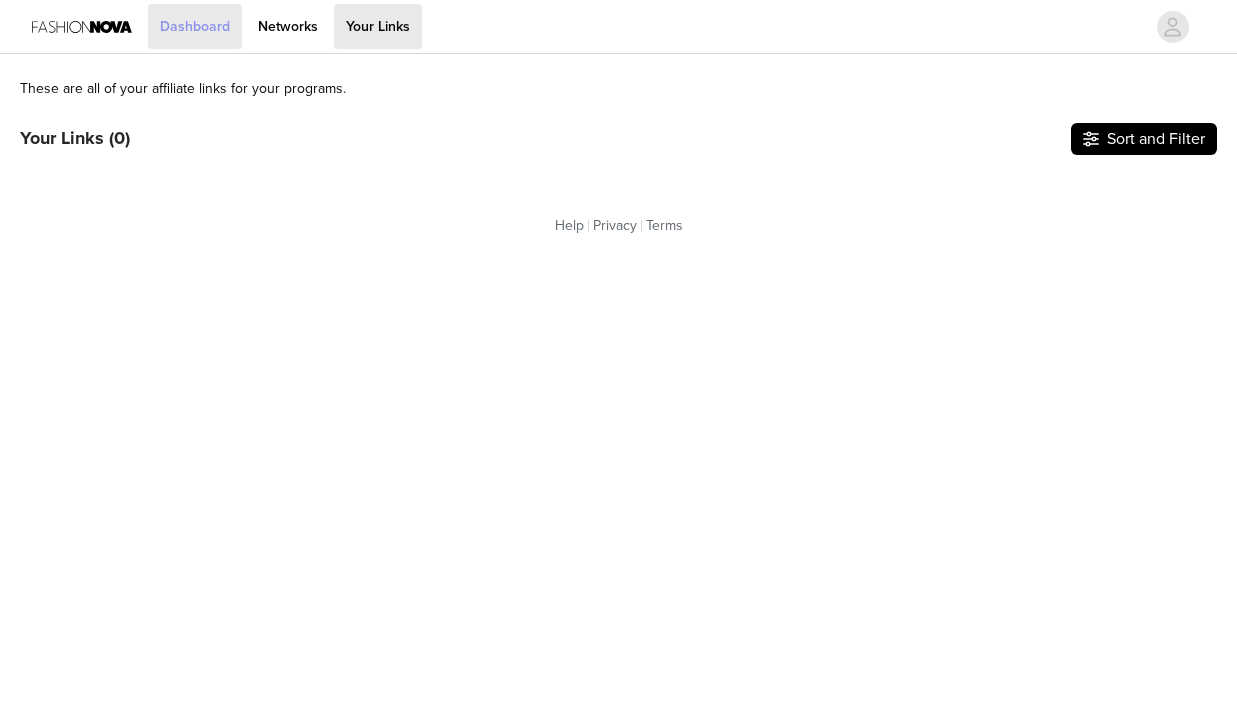 click on "Dashboard" at bounding box center (195, 26) 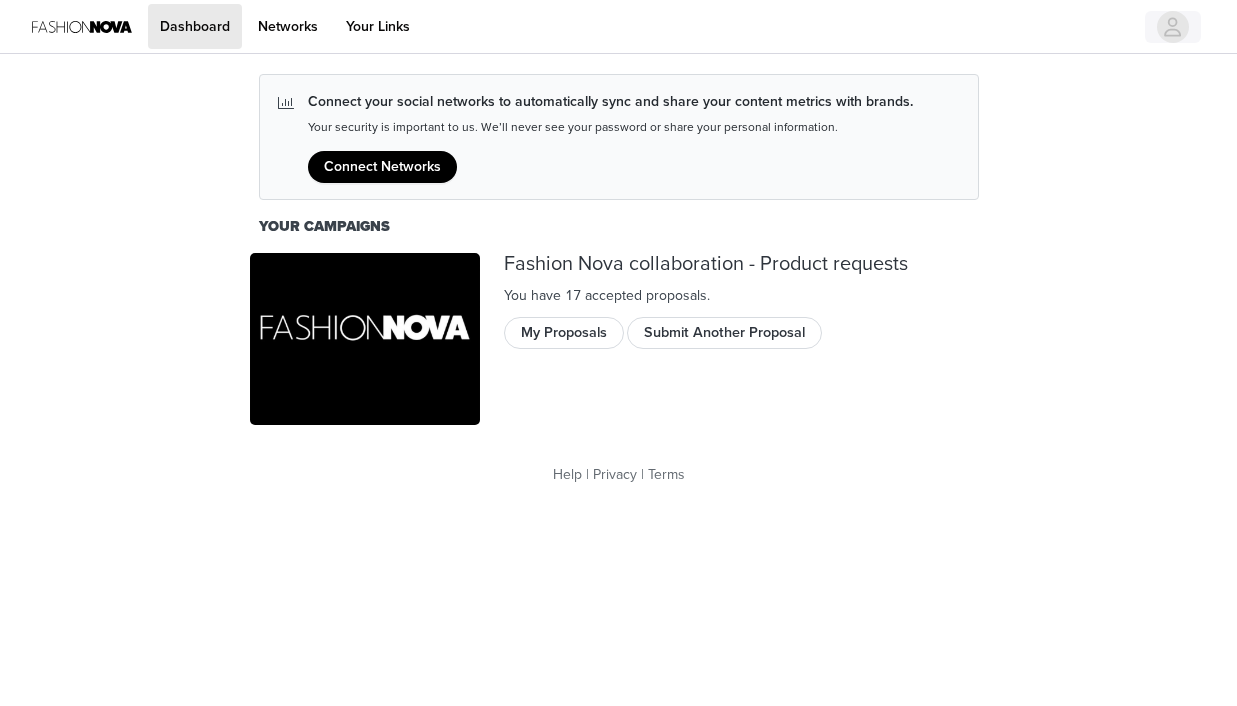 click at bounding box center [1173, 27] 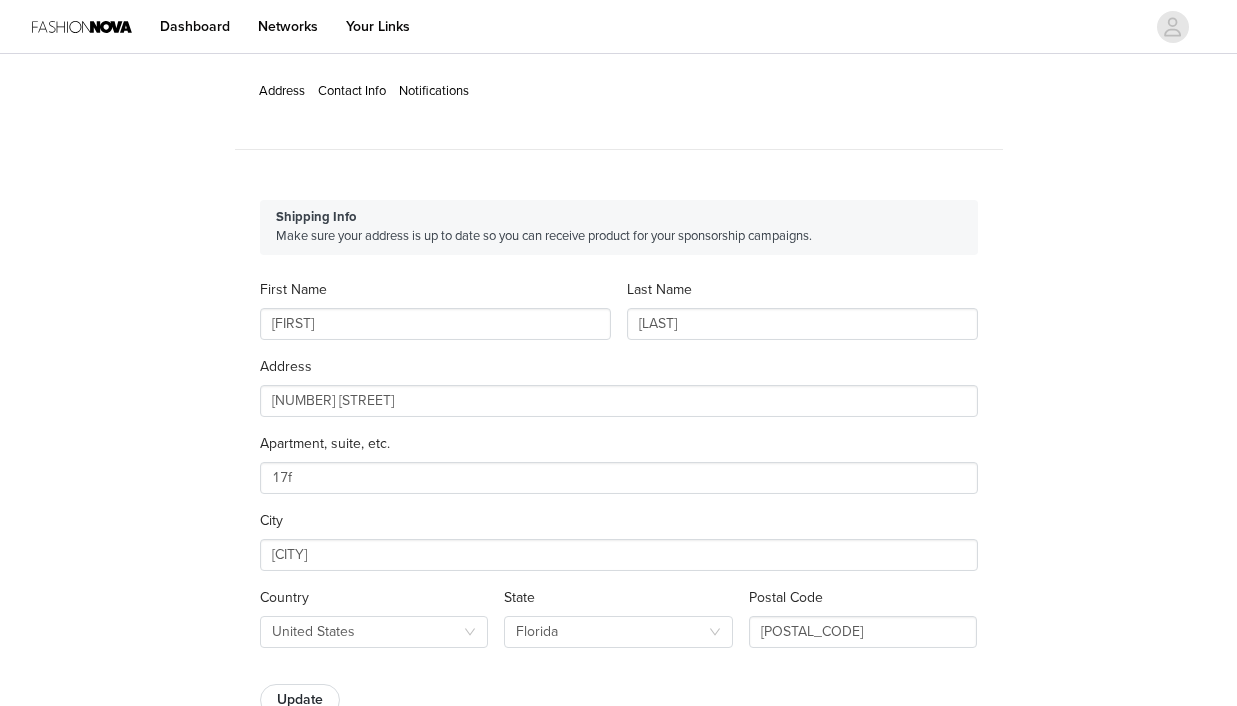 click at bounding box center (82, 26) 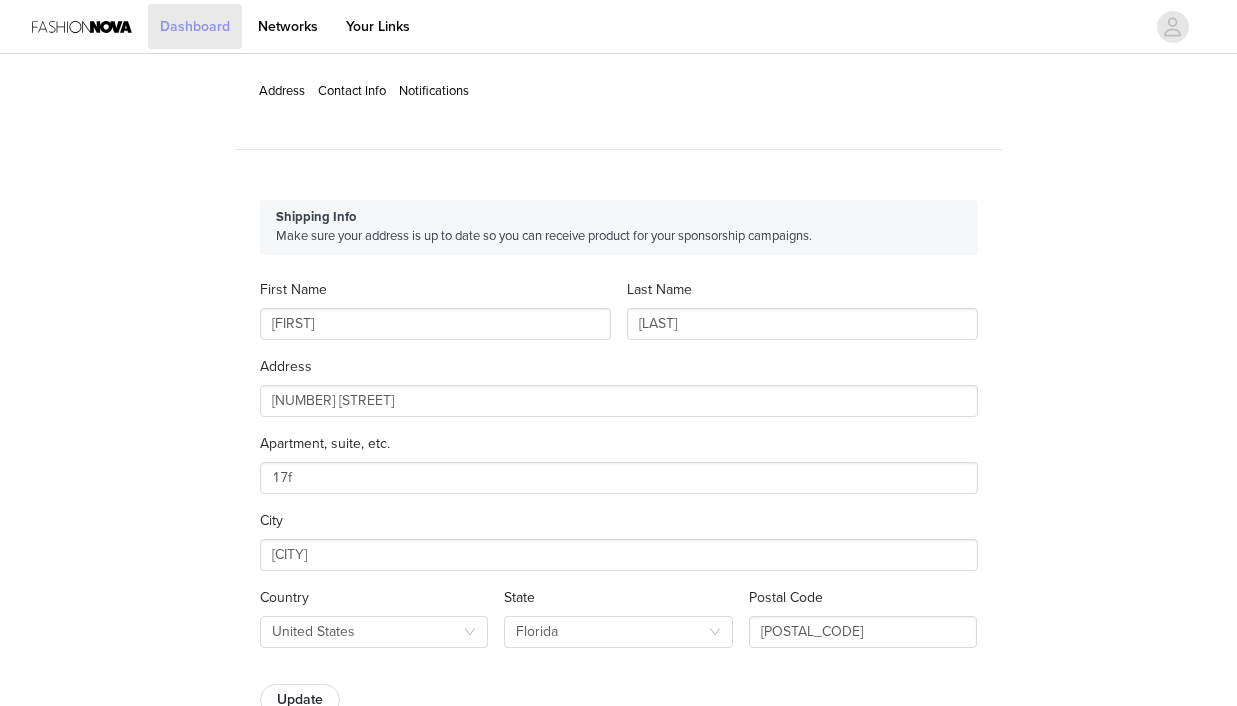 click on "Dashboard" at bounding box center (195, 26) 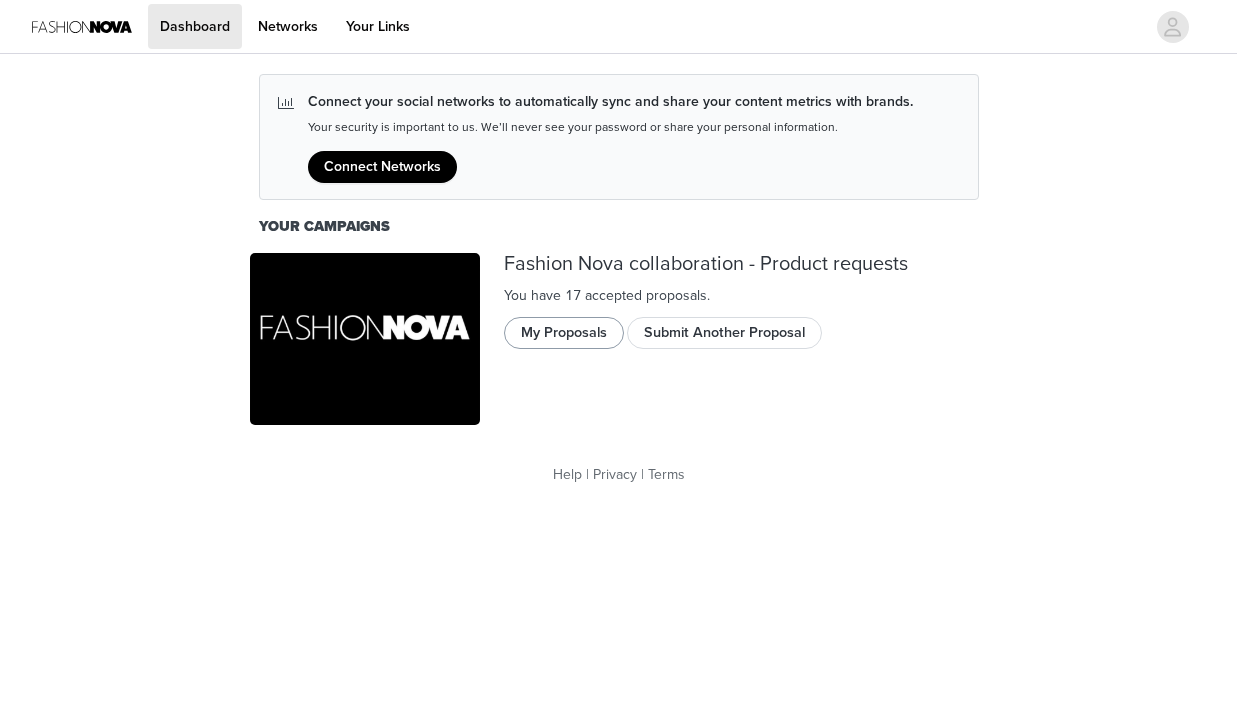 click on "My Proposals" at bounding box center [564, 333] 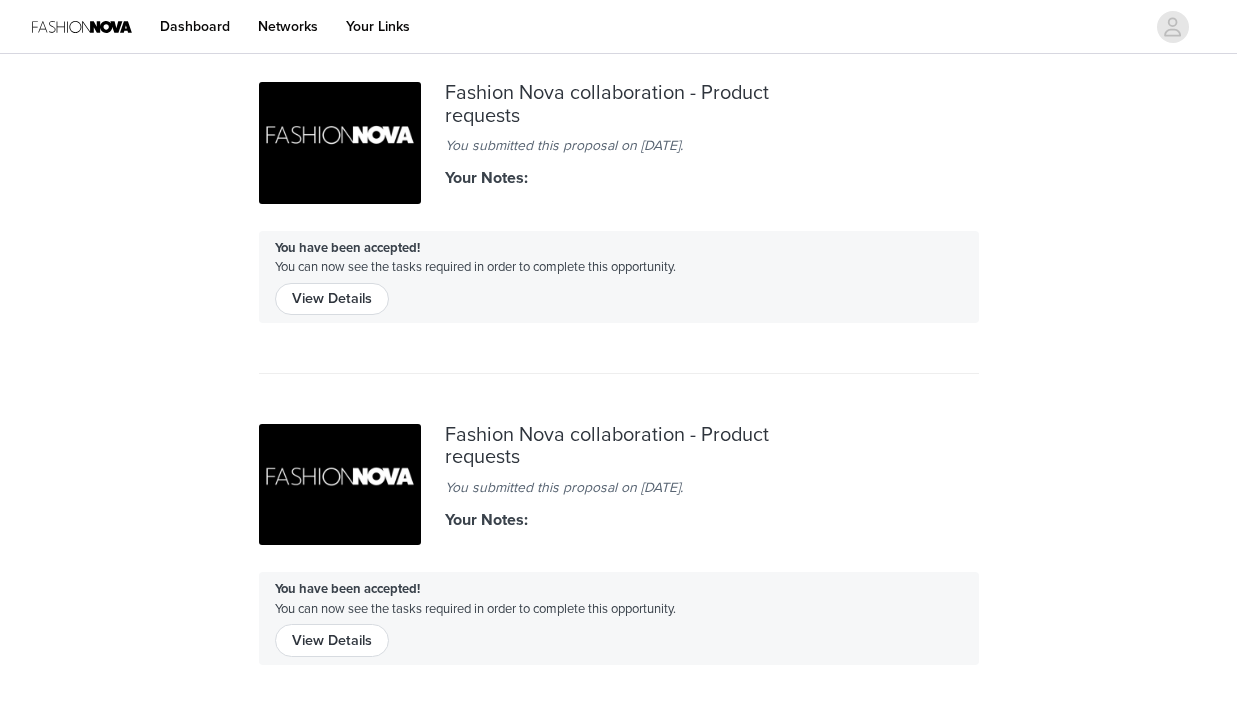 scroll, scrollTop: 0, scrollLeft: 0, axis: both 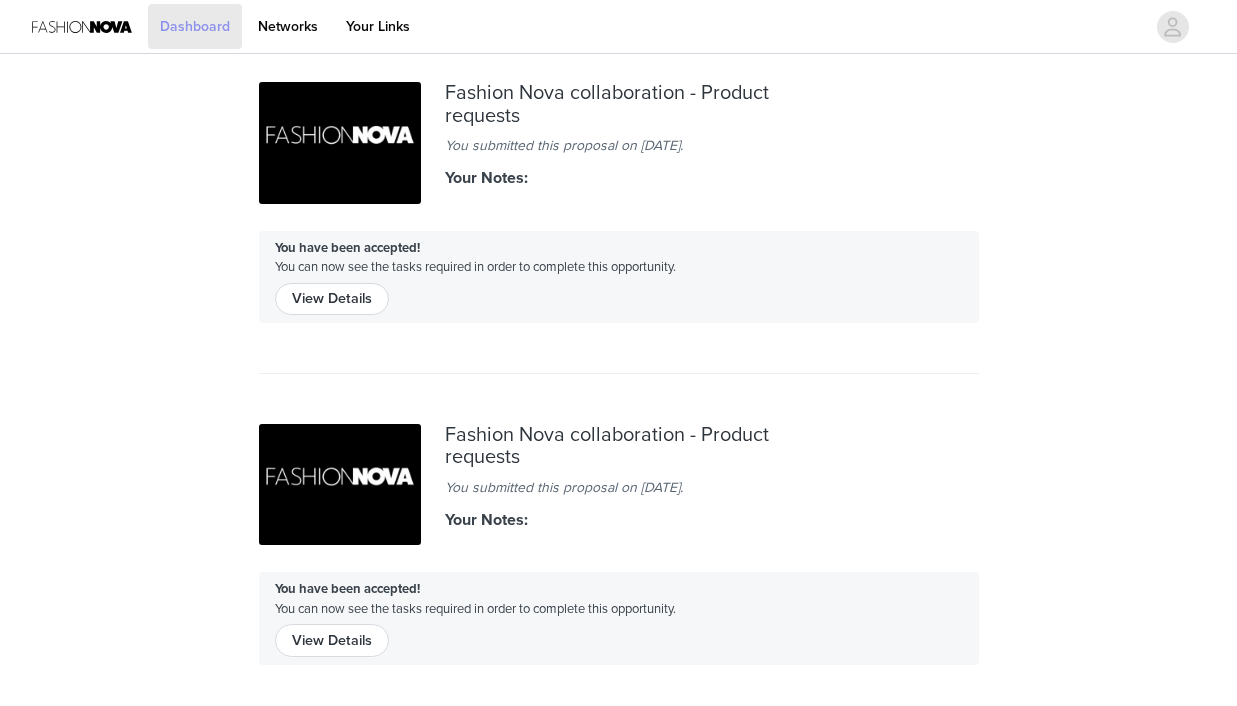 click on "Dashboard" at bounding box center [195, 26] 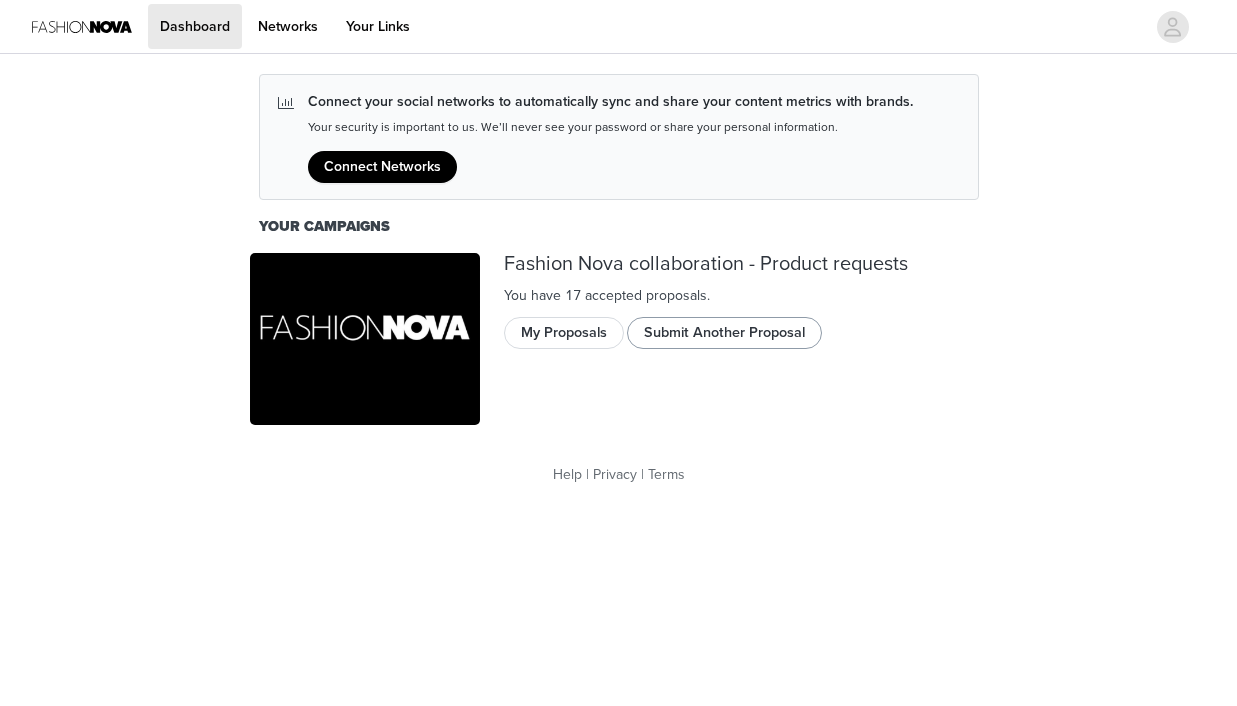 click on "Submit Another Proposal" at bounding box center [724, 333] 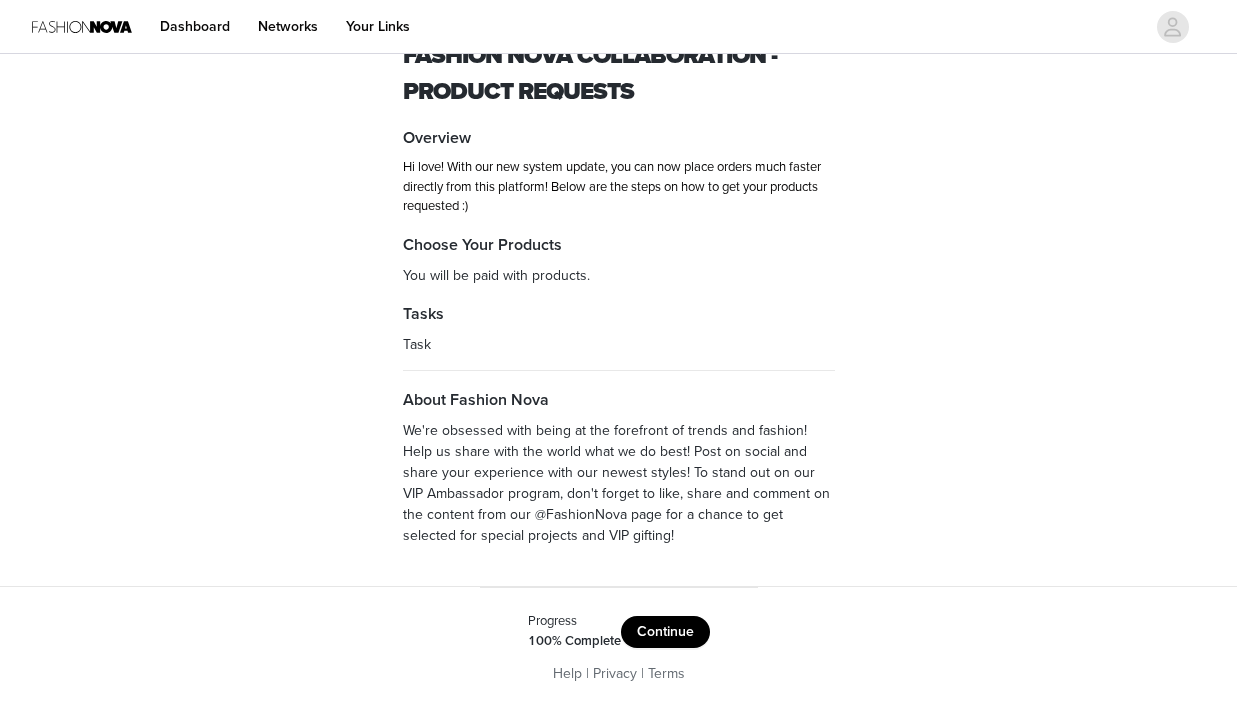 scroll, scrollTop: 67, scrollLeft: 0, axis: vertical 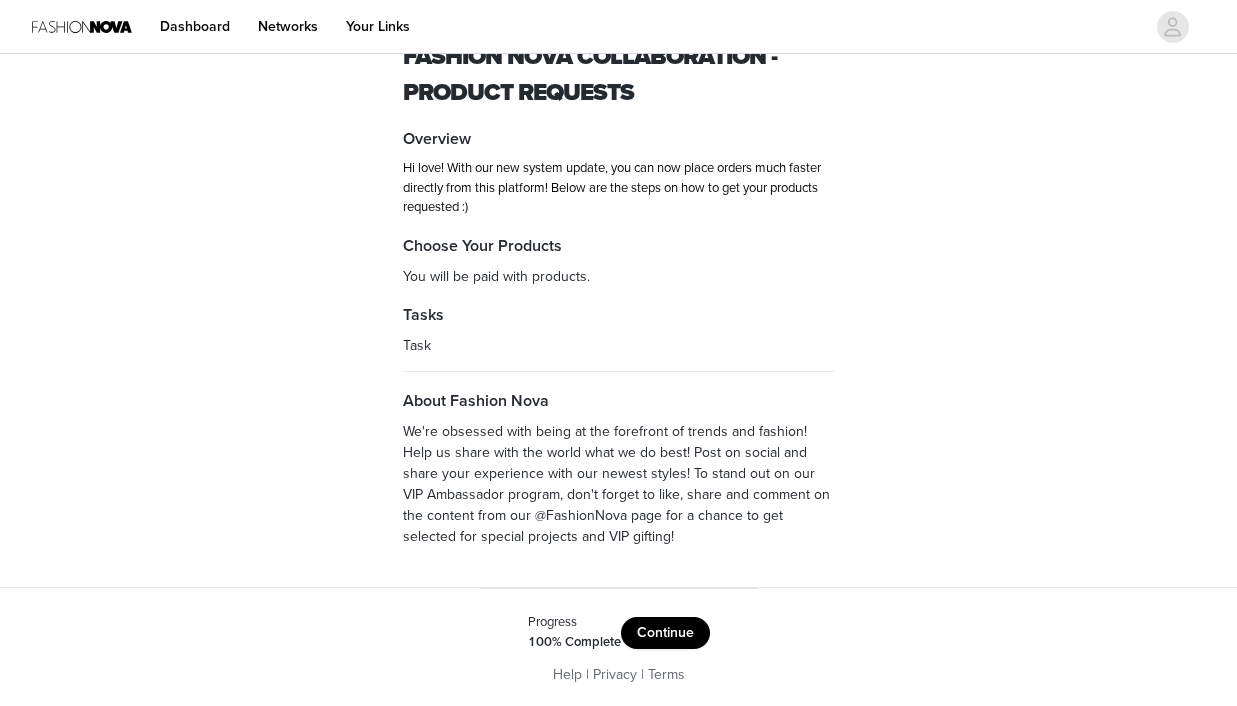 click on "Continue" at bounding box center [665, 633] 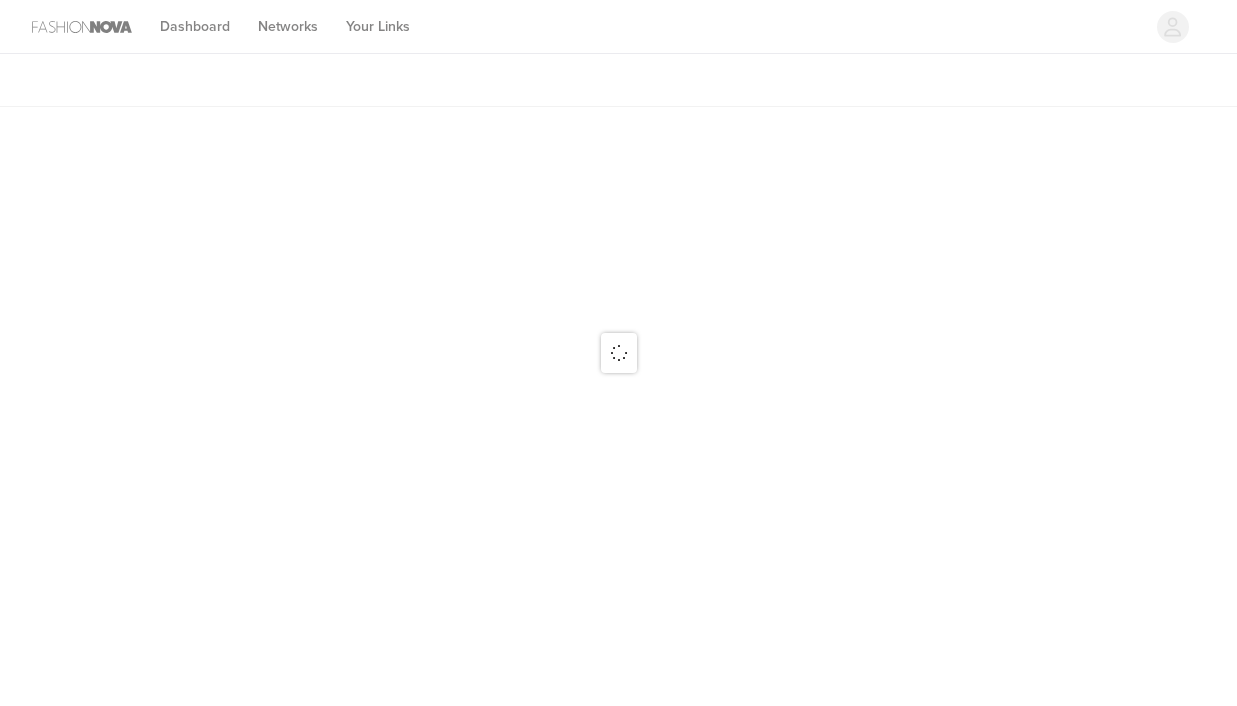 scroll, scrollTop: 0, scrollLeft: 0, axis: both 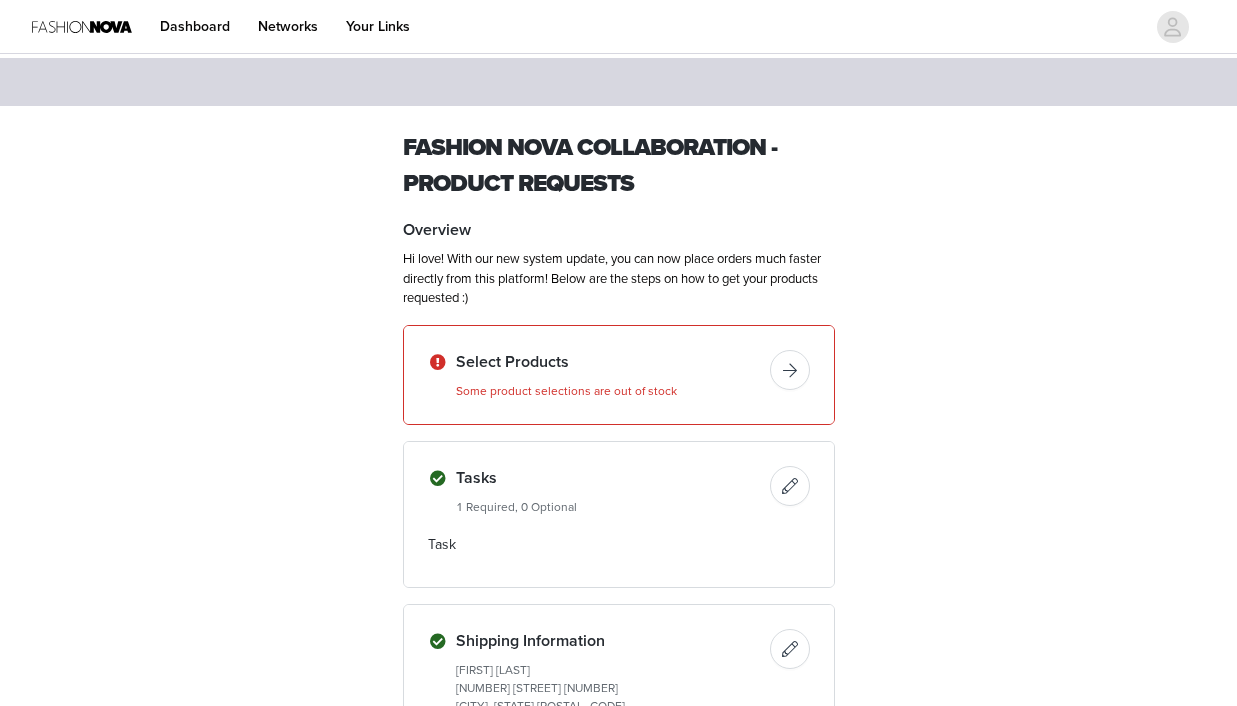 click at bounding box center (790, 370) 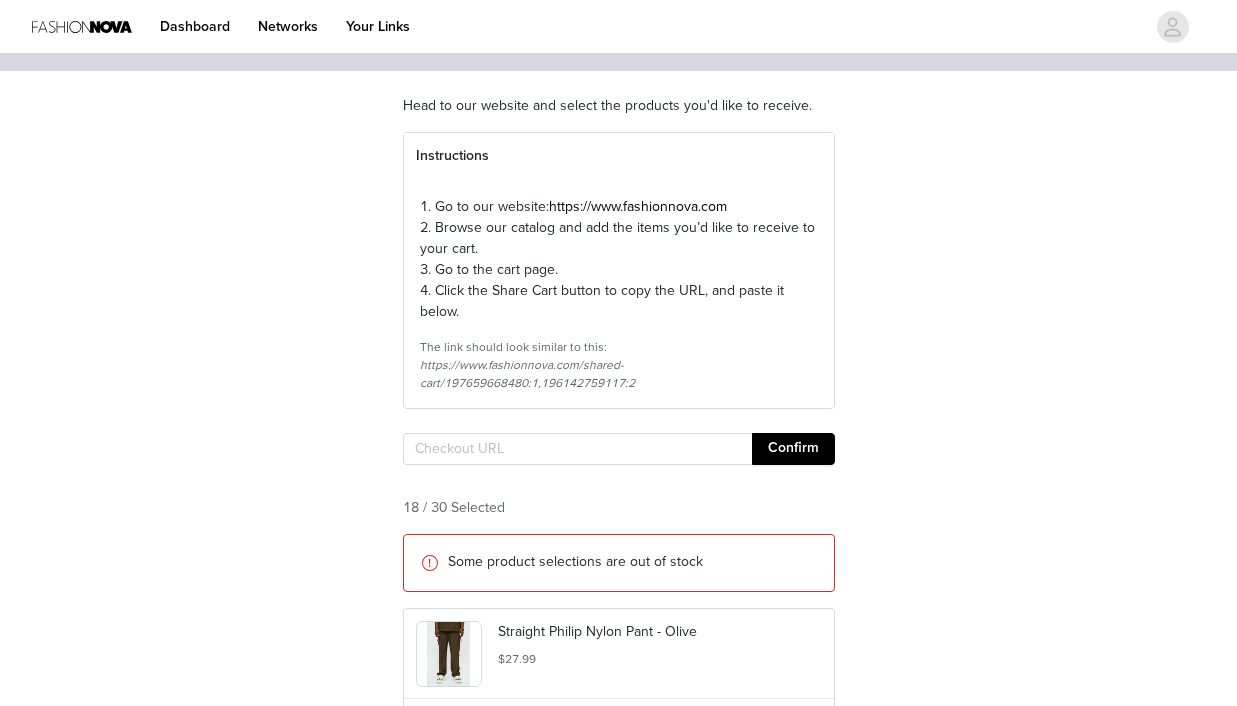 scroll, scrollTop: 179, scrollLeft: 0, axis: vertical 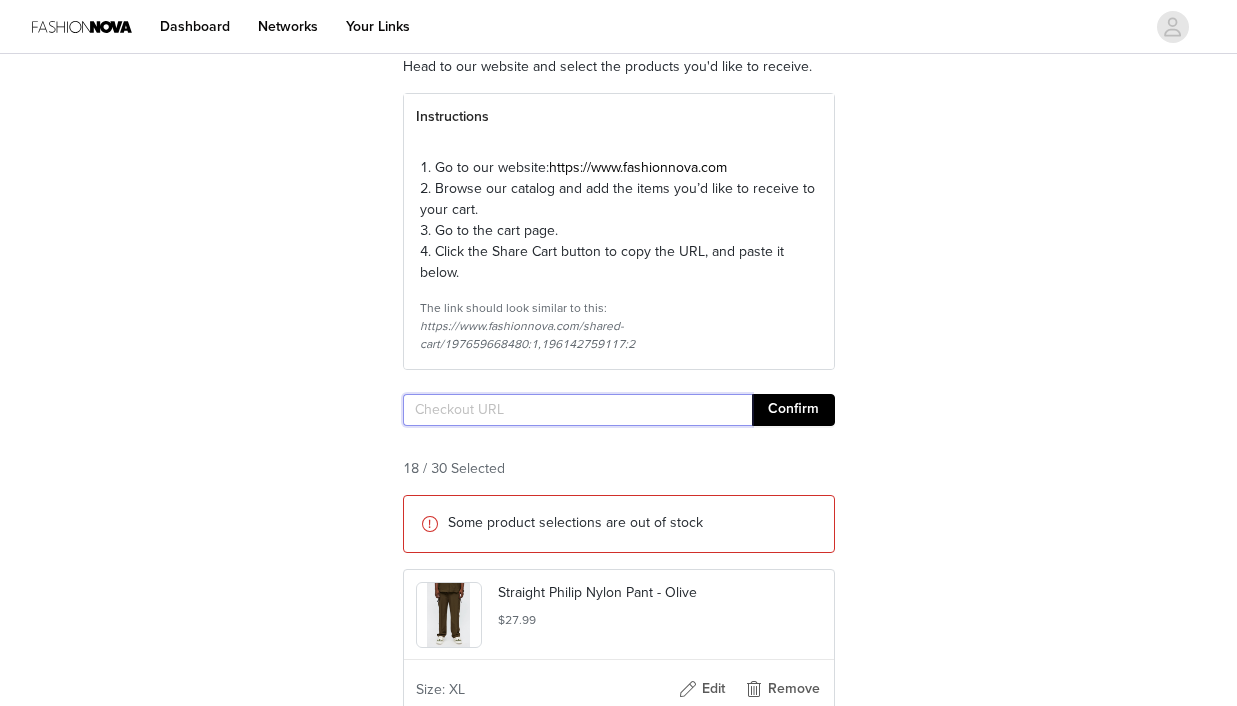 click at bounding box center (577, 410) 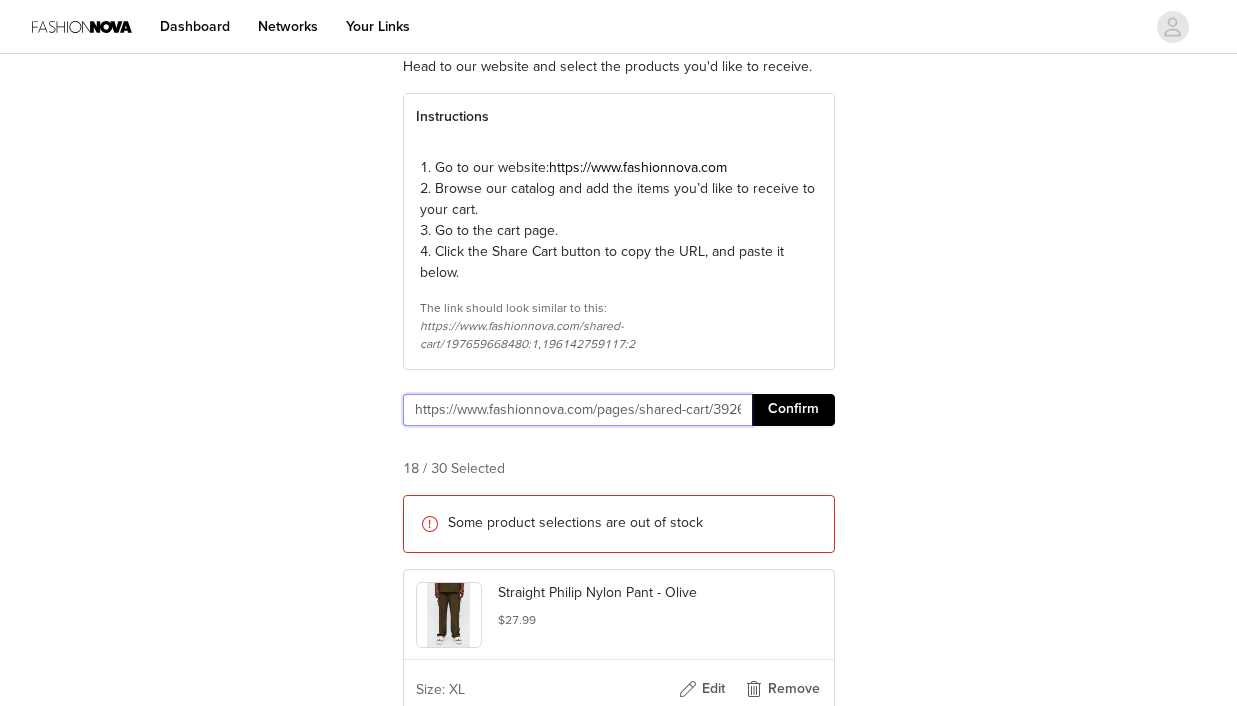 type on "https://www.fashionnova.com/pages/shared-cart/39260012314748:1,39268771266684:1,39293618028668:1,39283439403132:1,39291565047932:1,39283439501436:1,39259352039548:1,12196917772412:1,39293157146748:1,39292782051452:1,39295123619964:1,39292782772348:1,37143653777:2,39281294737532:1,39294233542780:1,39290990690428:1,39273894445180:1,39291952726140:1,39293307191420:1" 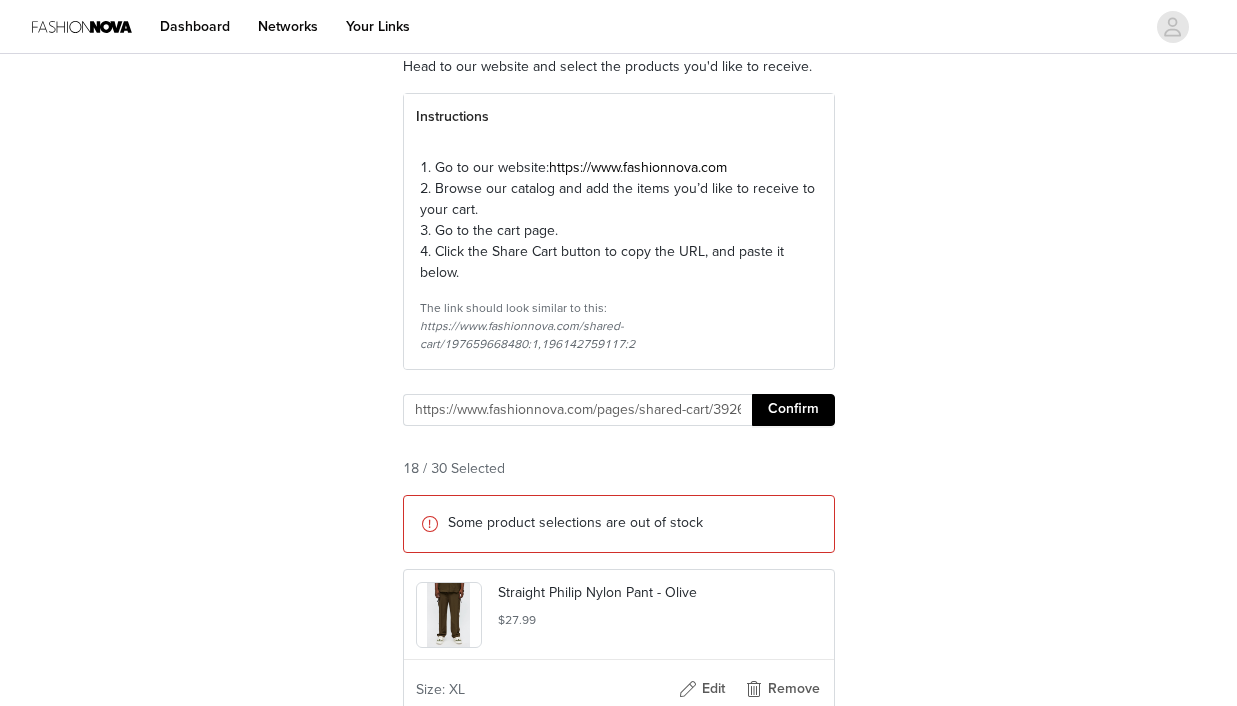 click on "Confirm" at bounding box center [793, 410] 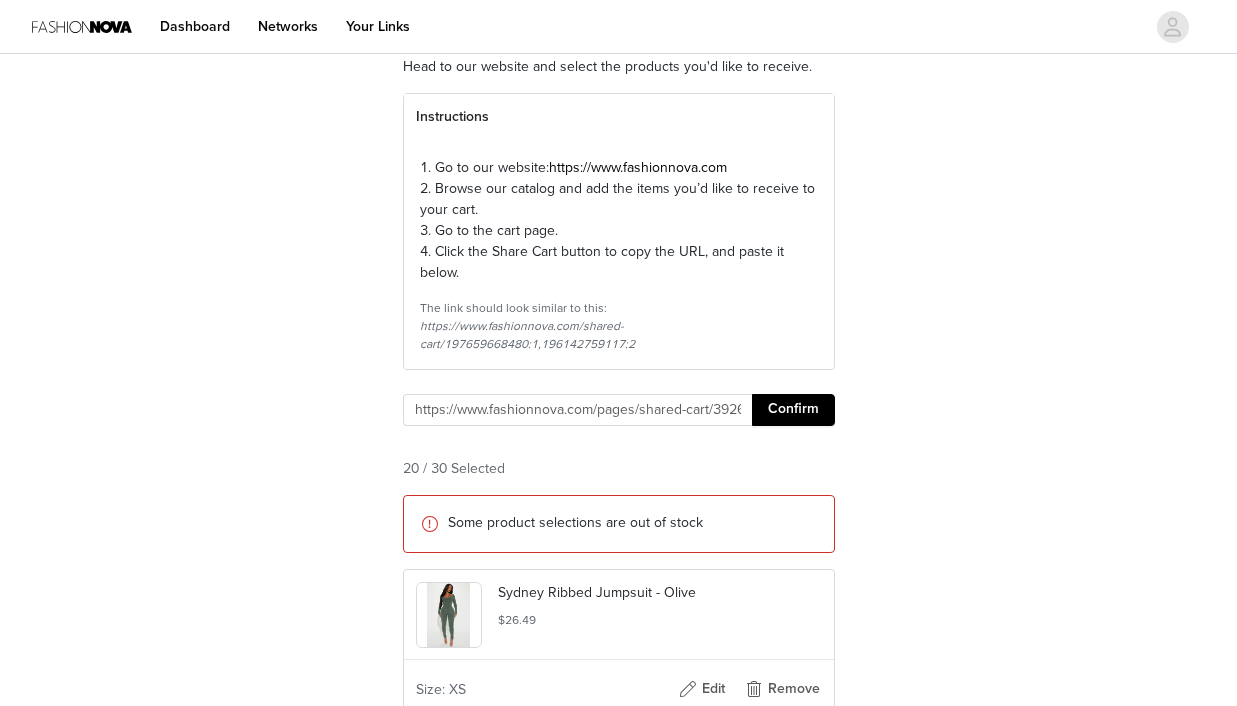 click on "Confirm" at bounding box center [793, 410] 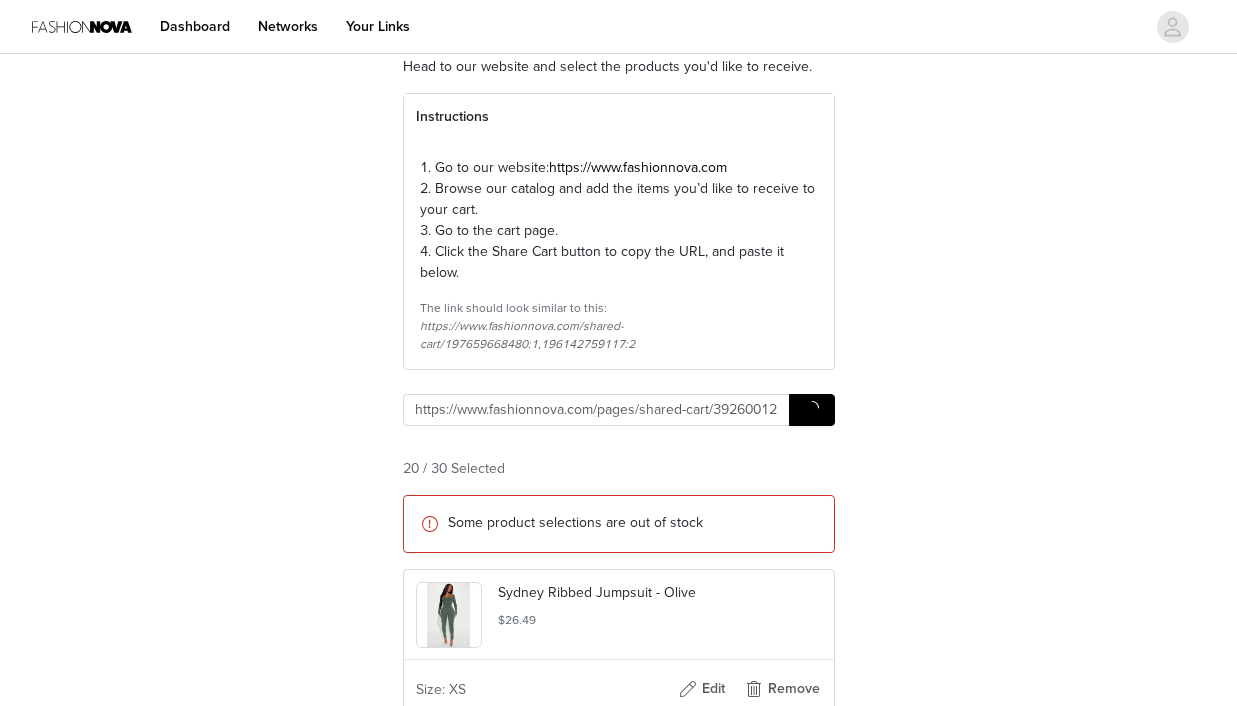 click at bounding box center [812, 410] 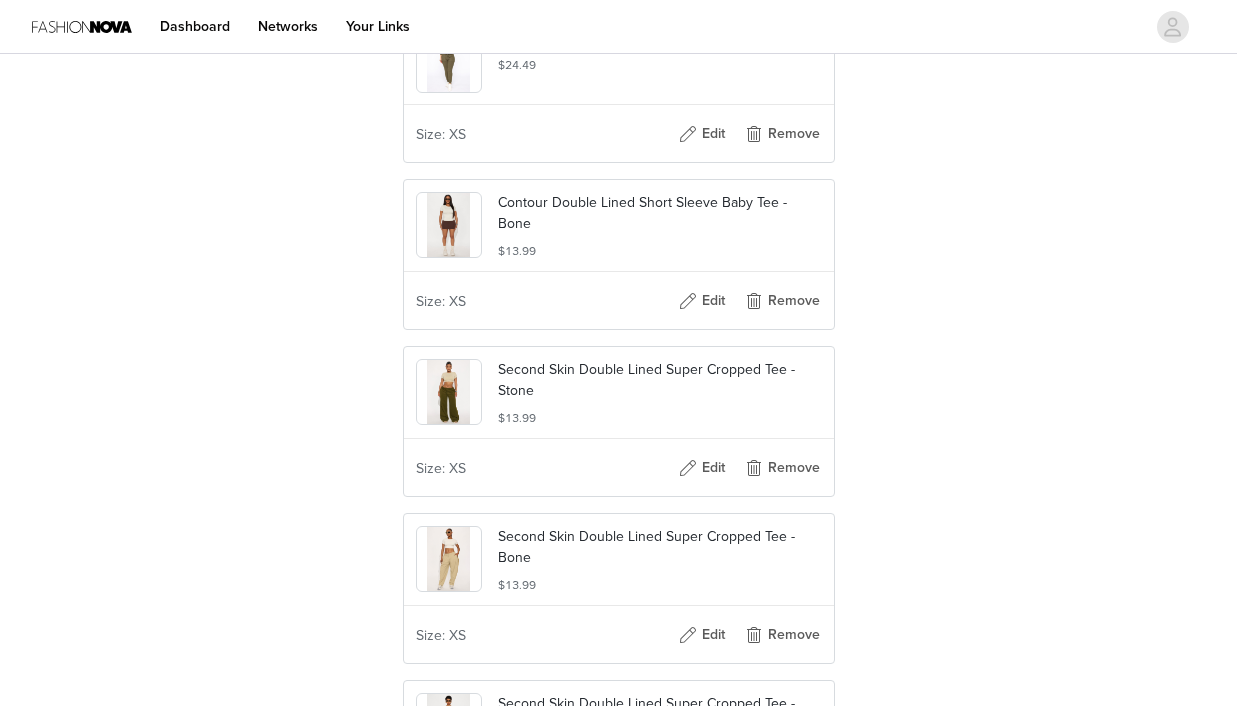 scroll, scrollTop: 2409, scrollLeft: 0, axis: vertical 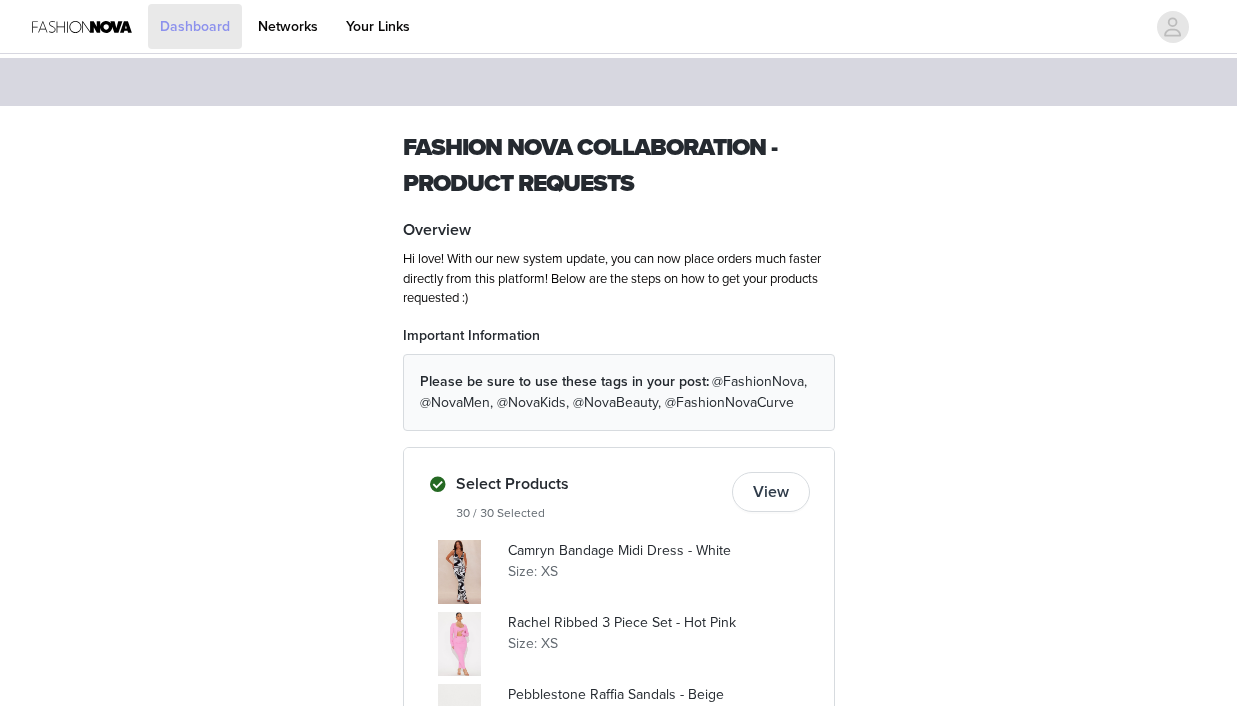 click on "Dashboard" at bounding box center (195, 26) 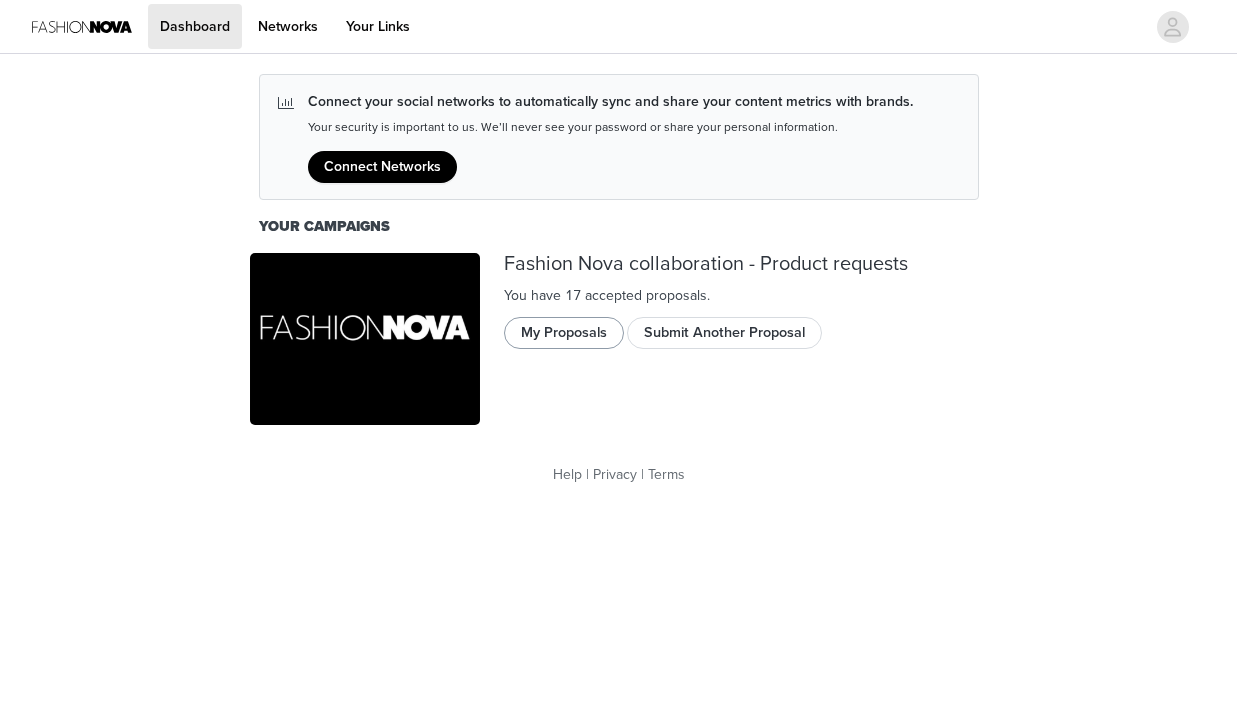 click on "My Proposals" at bounding box center (564, 333) 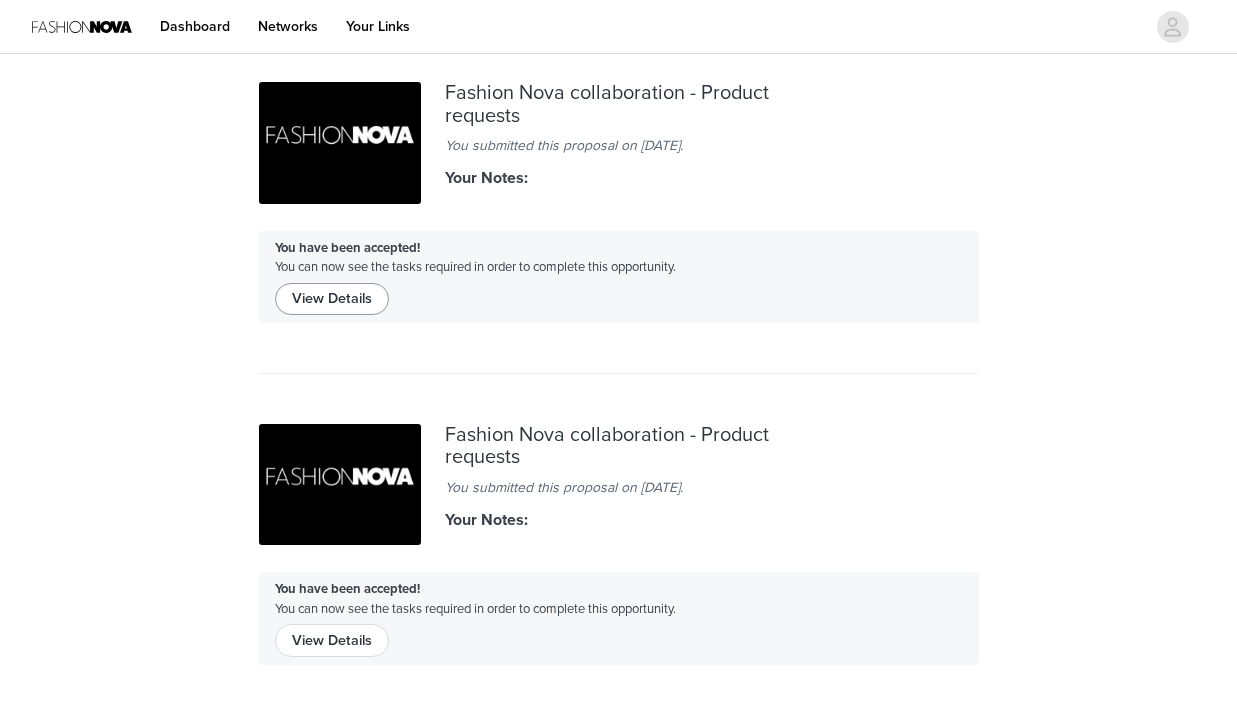 click on "View Details" at bounding box center [332, 299] 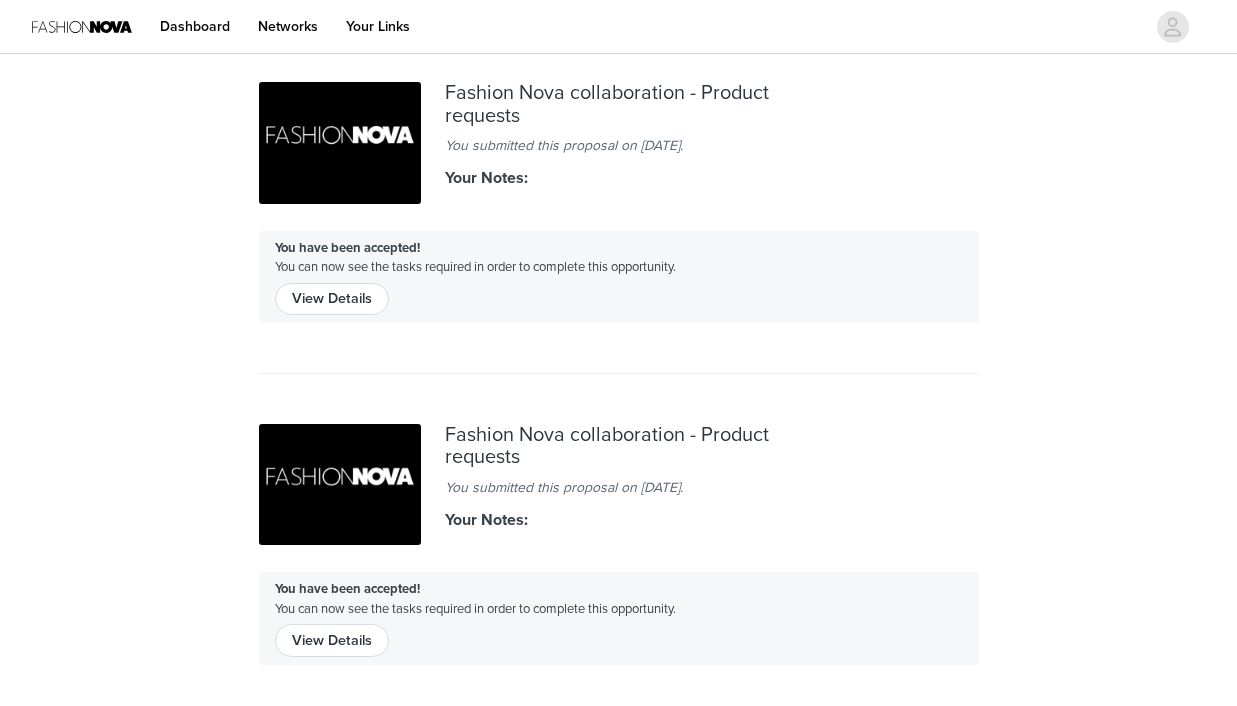 scroll, scrollTop: 0, scrollLeft: 0, axis: both 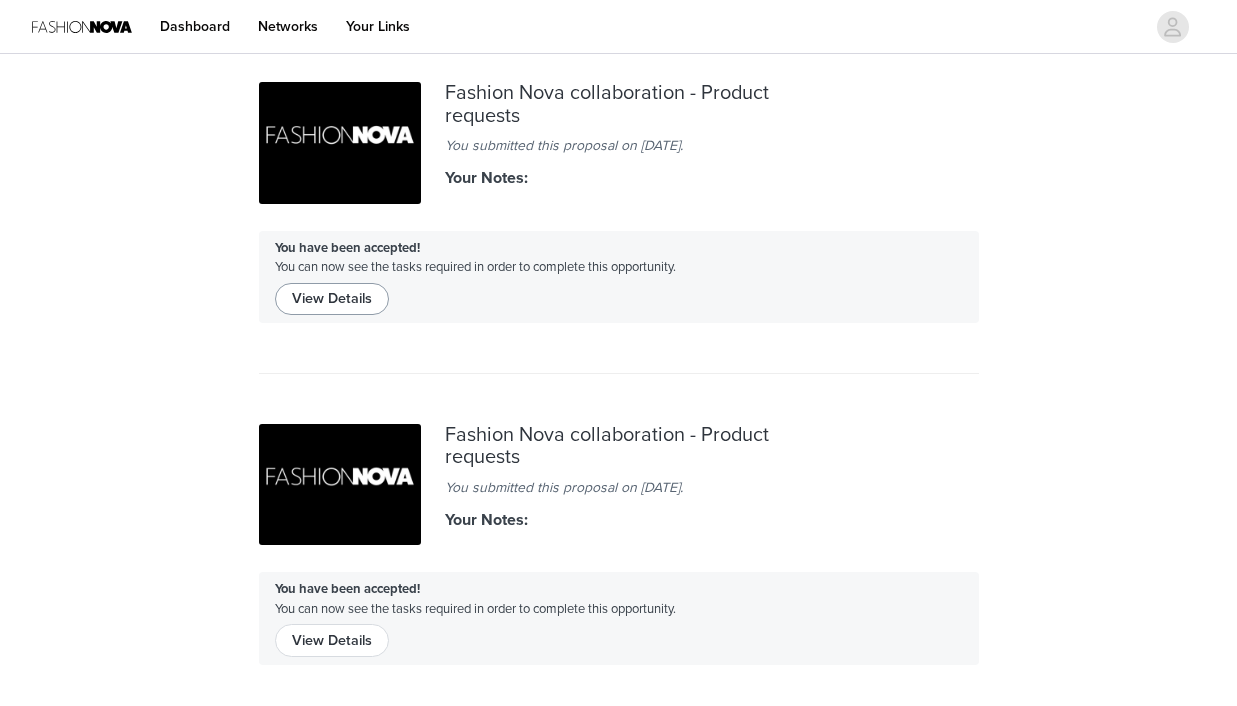 click on "View Details" at bounding box center [332, 299] 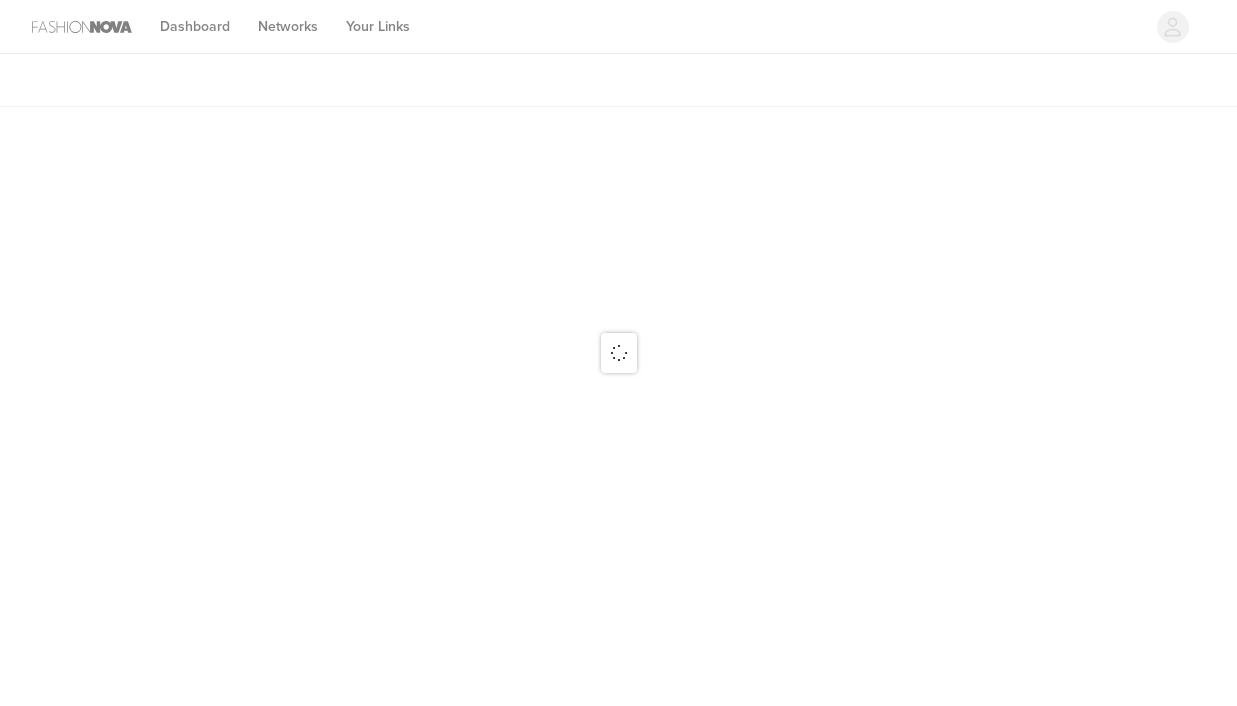 scroll, scrollTop: 0, scrollLeft: 0, axis: both 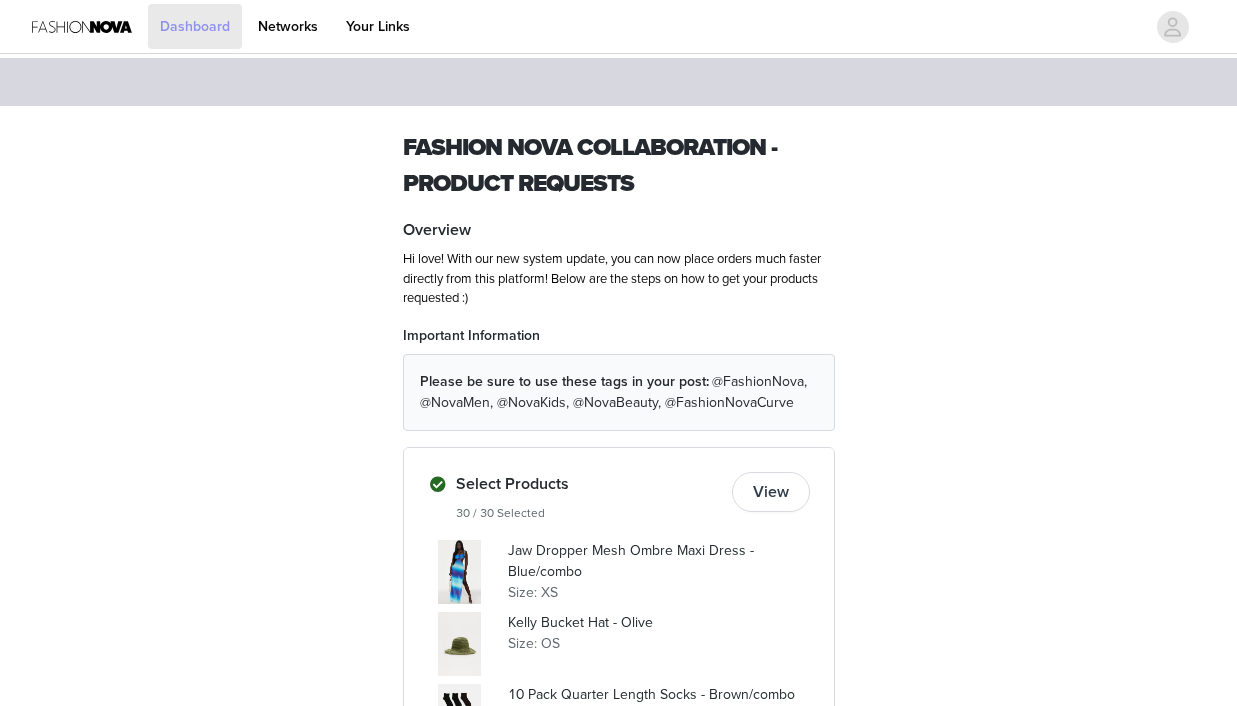 click on "Dashboard" at bounding box center [195, 26] 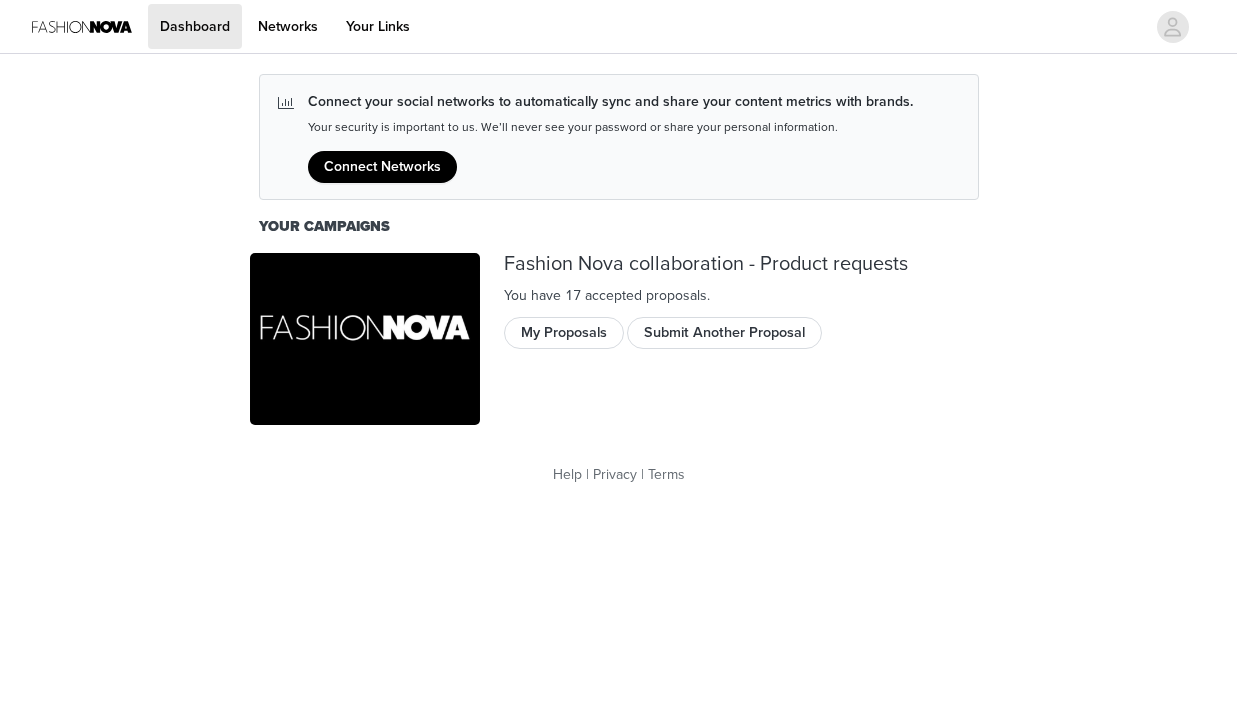 click on "Fashion Nova collaboration - Product requests
You have 17 accepted proposal s .
My Proposals
Submit Another Proposal" at bounding box center [746, 339] 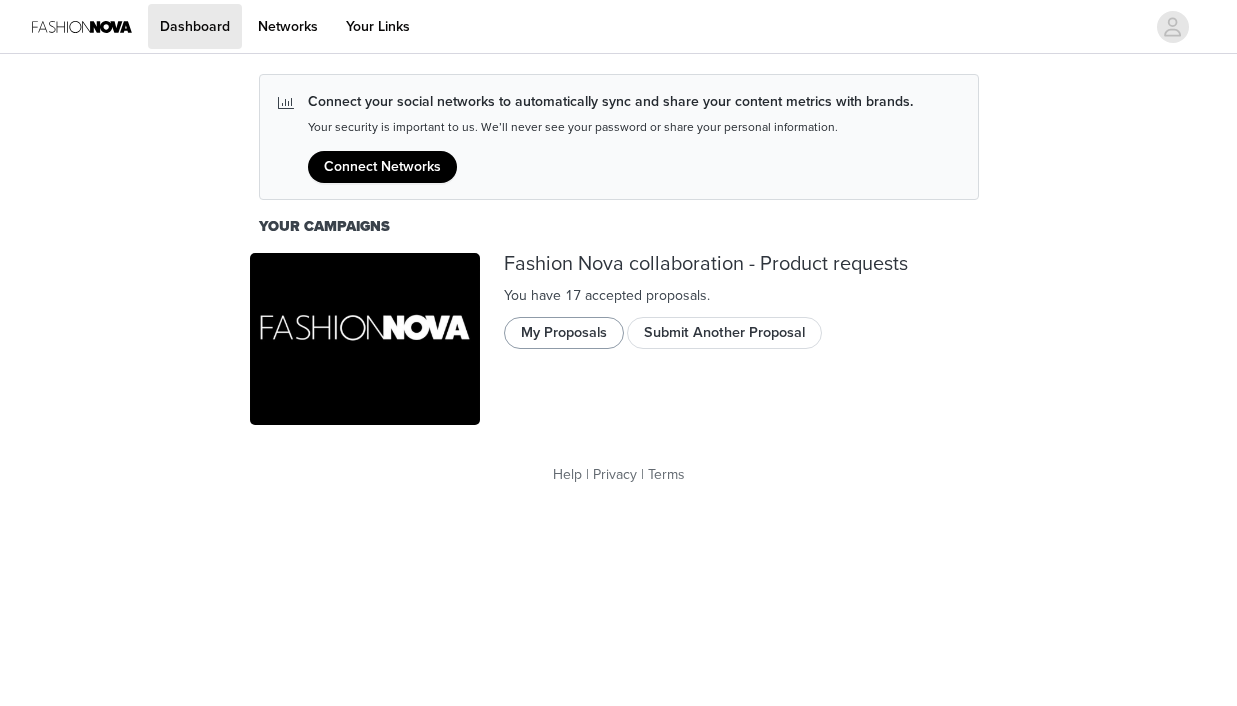 click on "My Proposals" at bounding box center (564, 333) 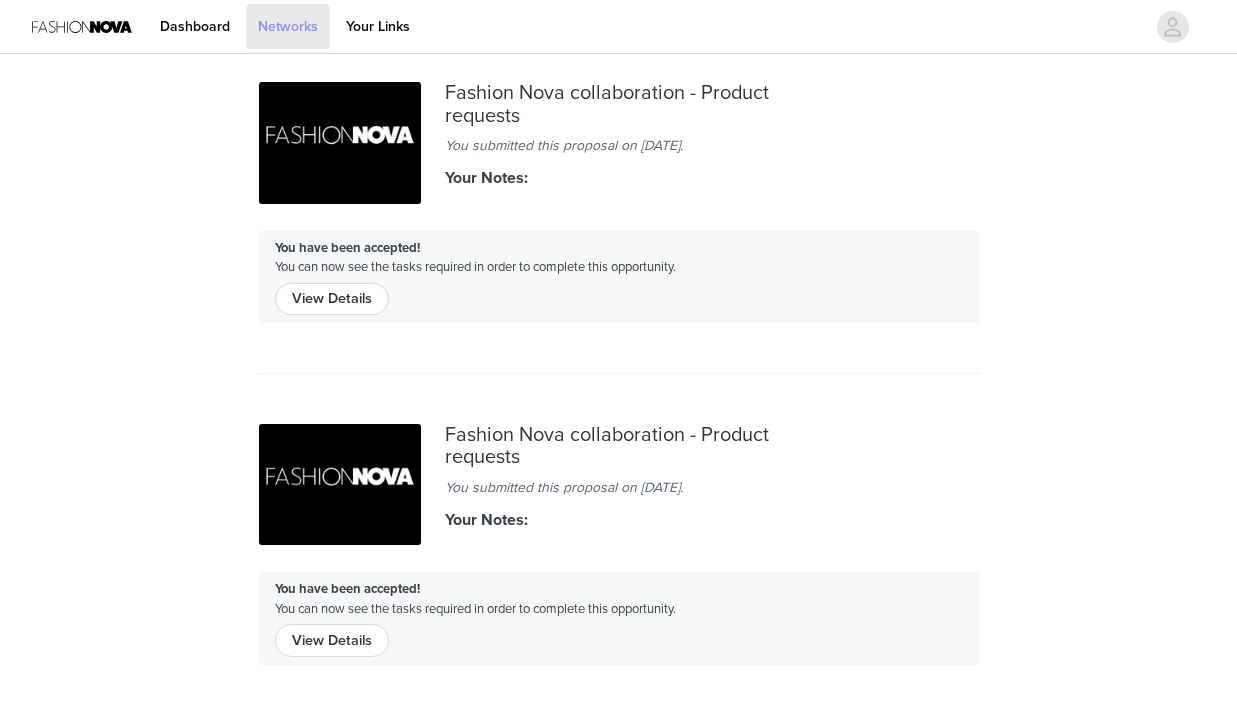 scroll, scrollTop: 0, scrollLeft: 0, axis: both 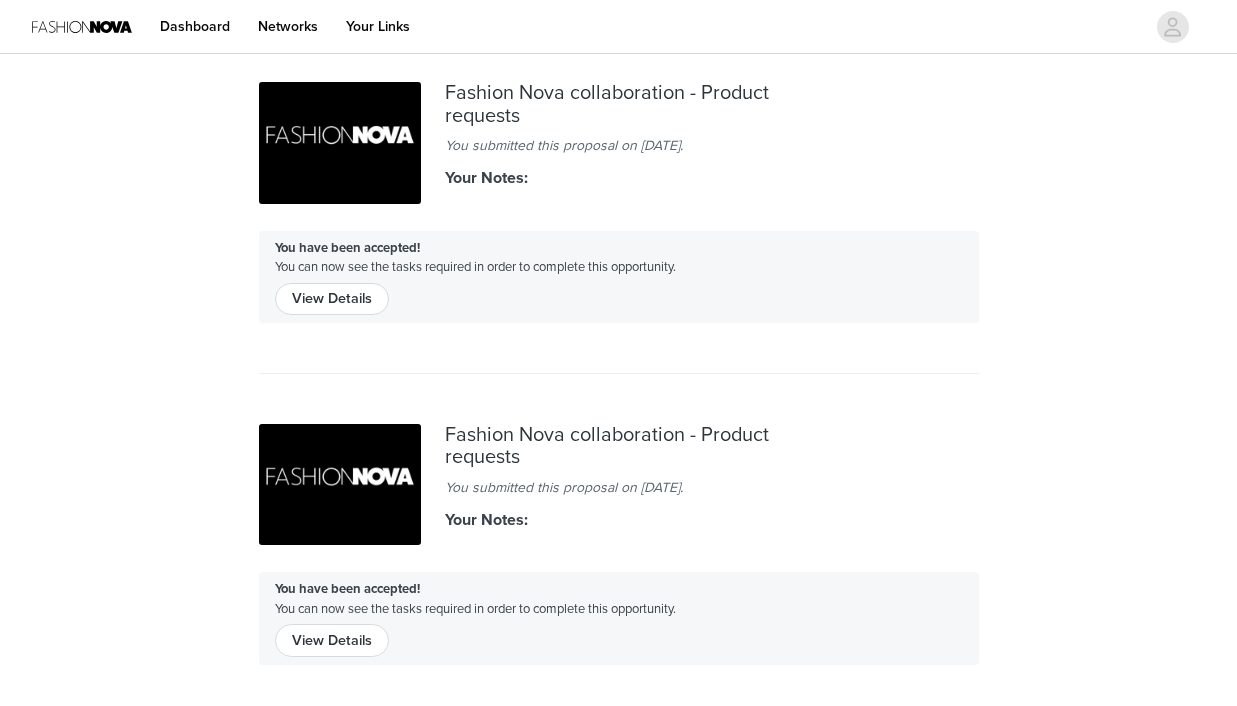click at bounding box center (82, 26) 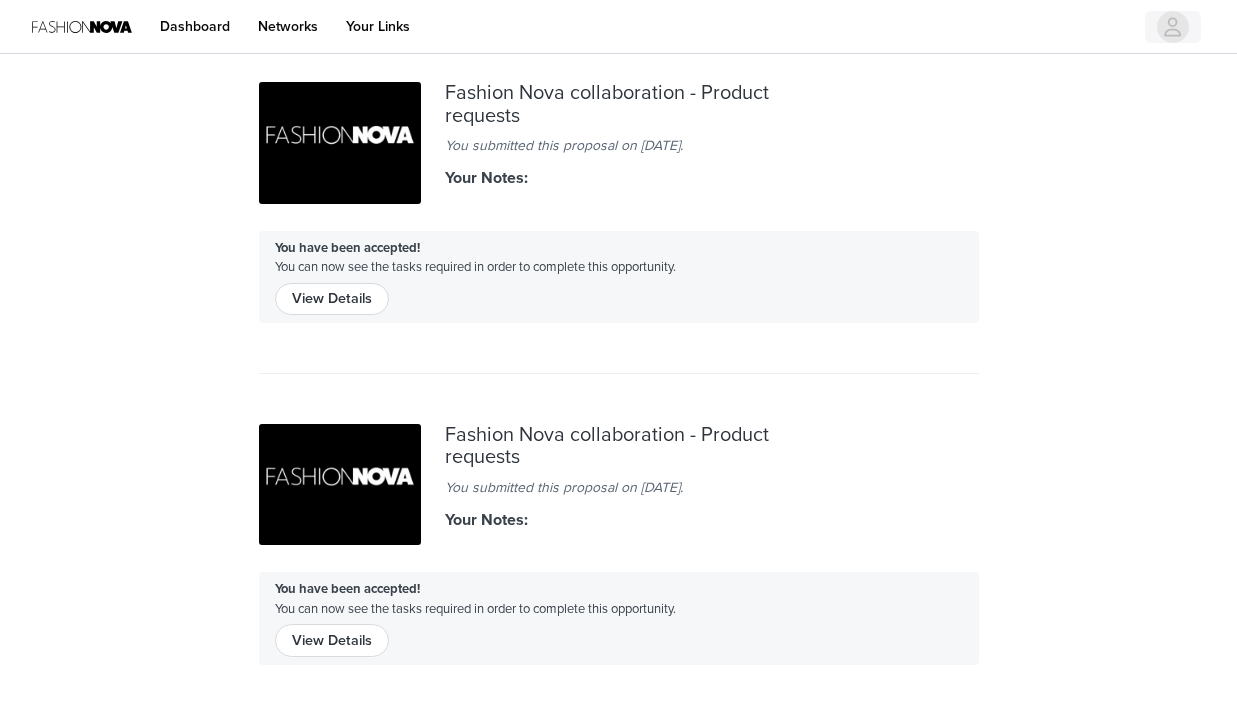 click 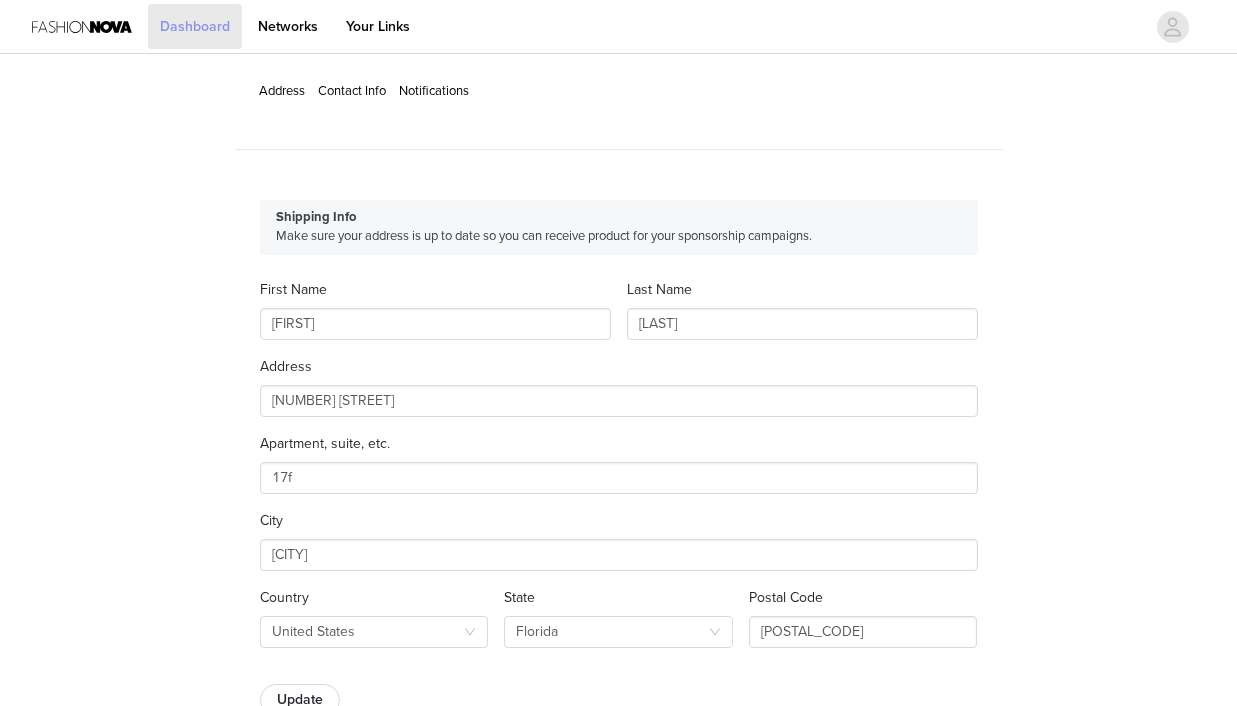 click on "Dashboard" at bounding box center (195, 26) 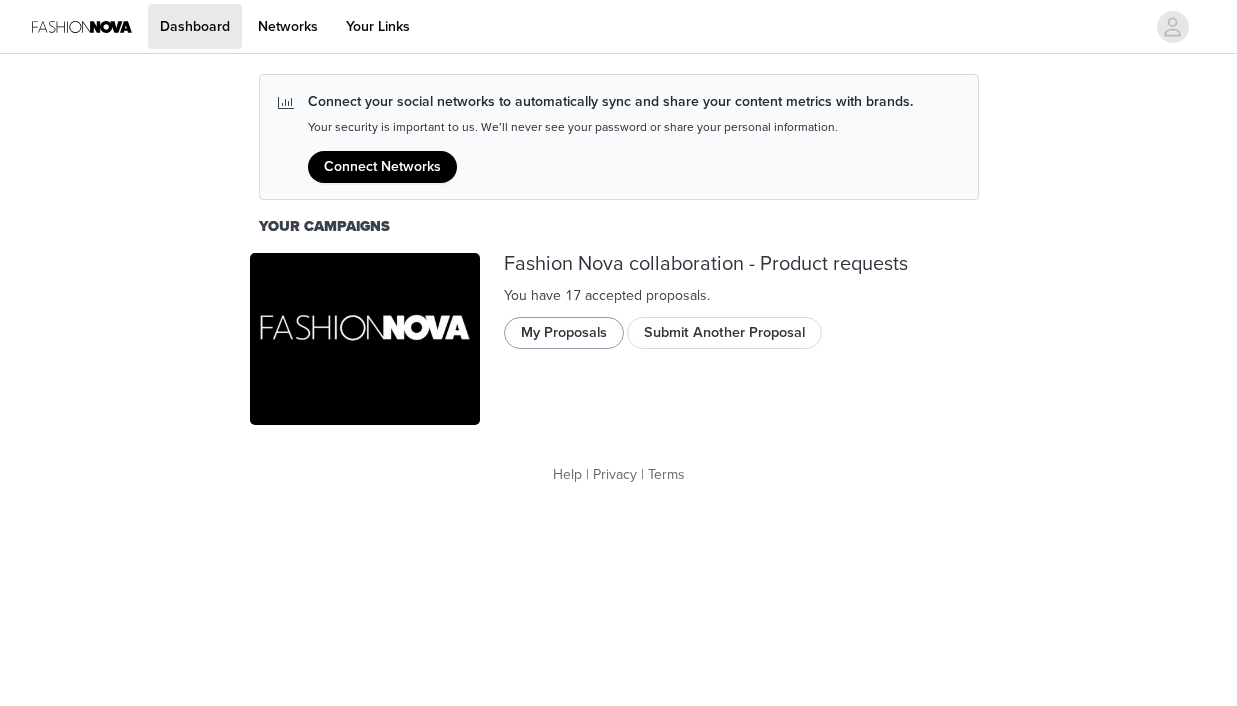 click on "My Proposals" at bounding box center (564, 333) 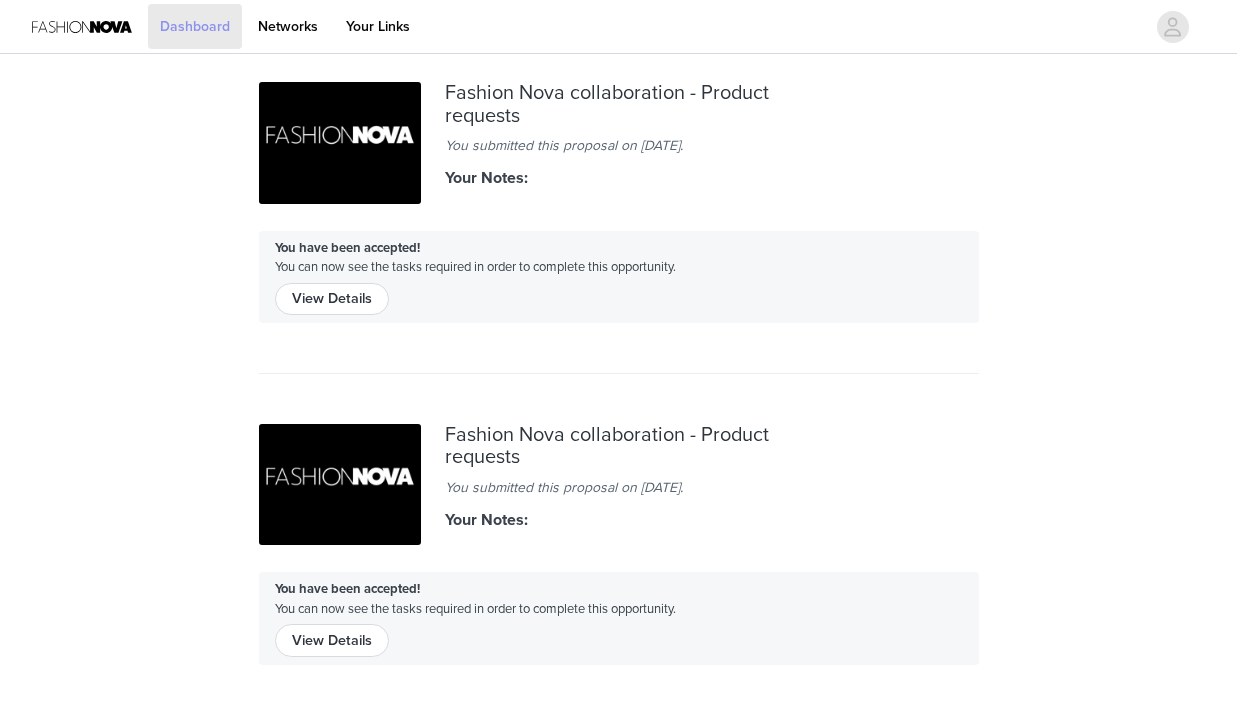 scroll, scrollTop: 0, scrollLeft: 0, axis: both 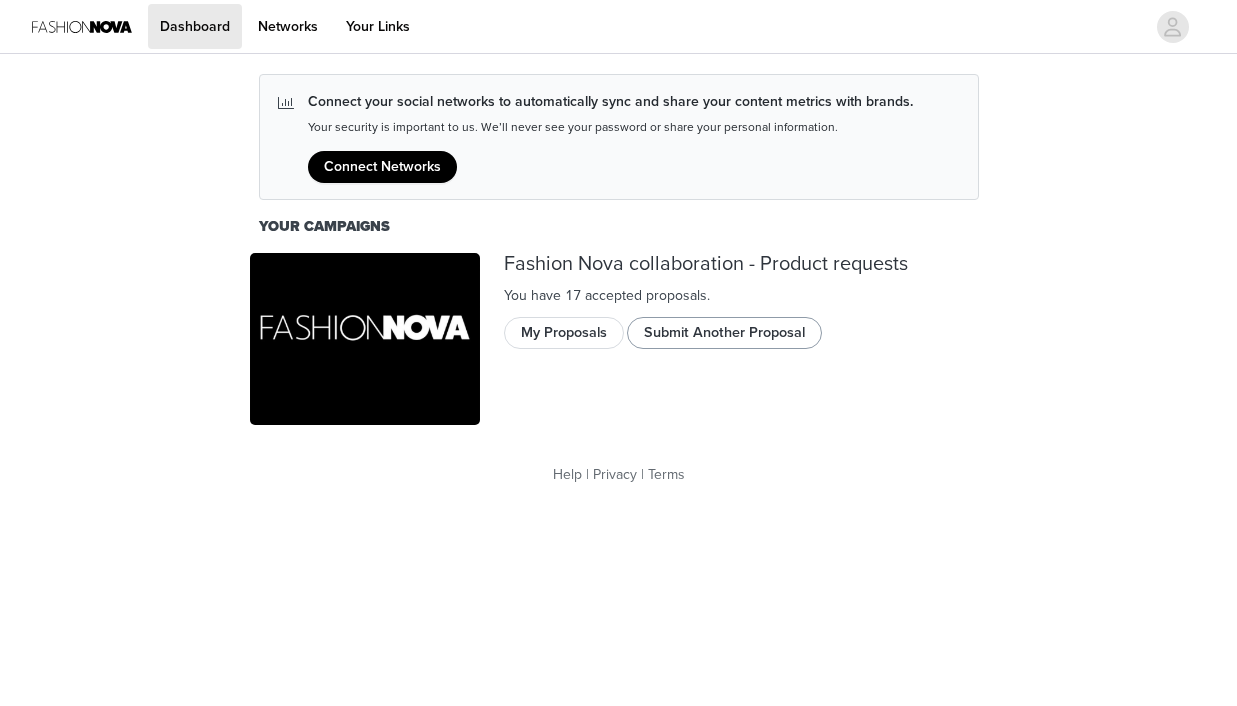 click on "Submit Another Proposal" at bounding box center [724, 333] 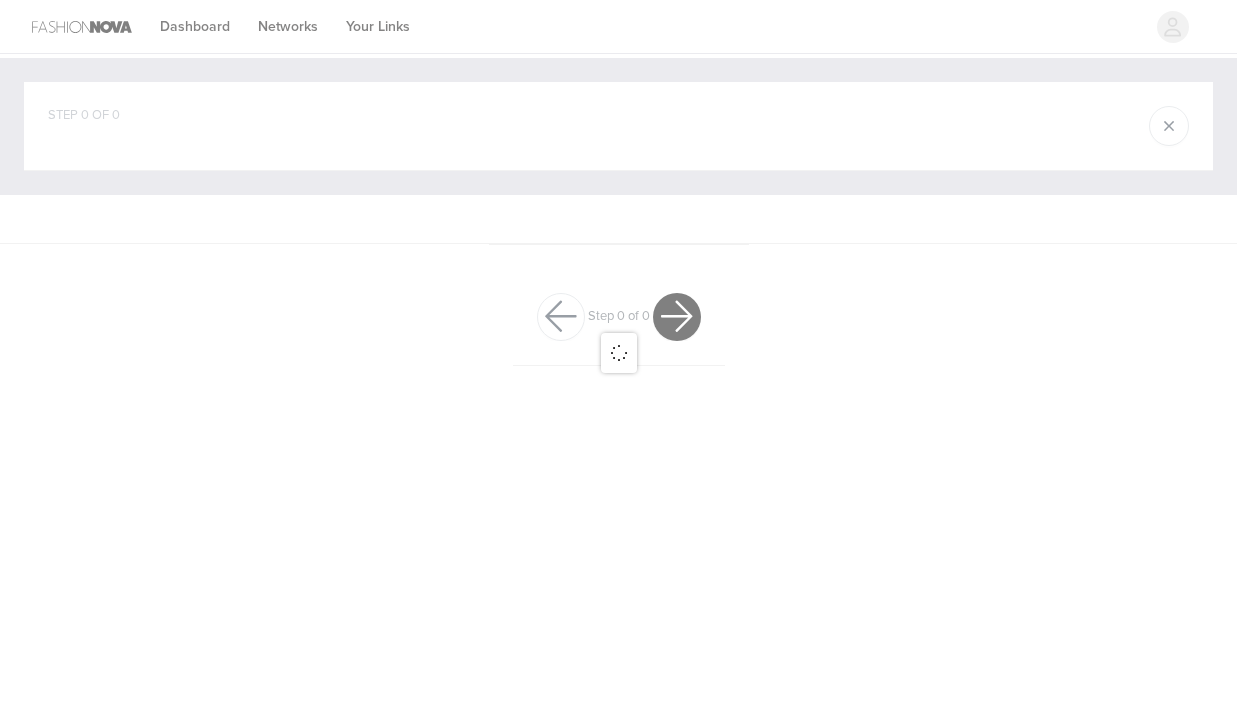 scroll, scrollTop: 0, scrollLeft: 0, axis: both 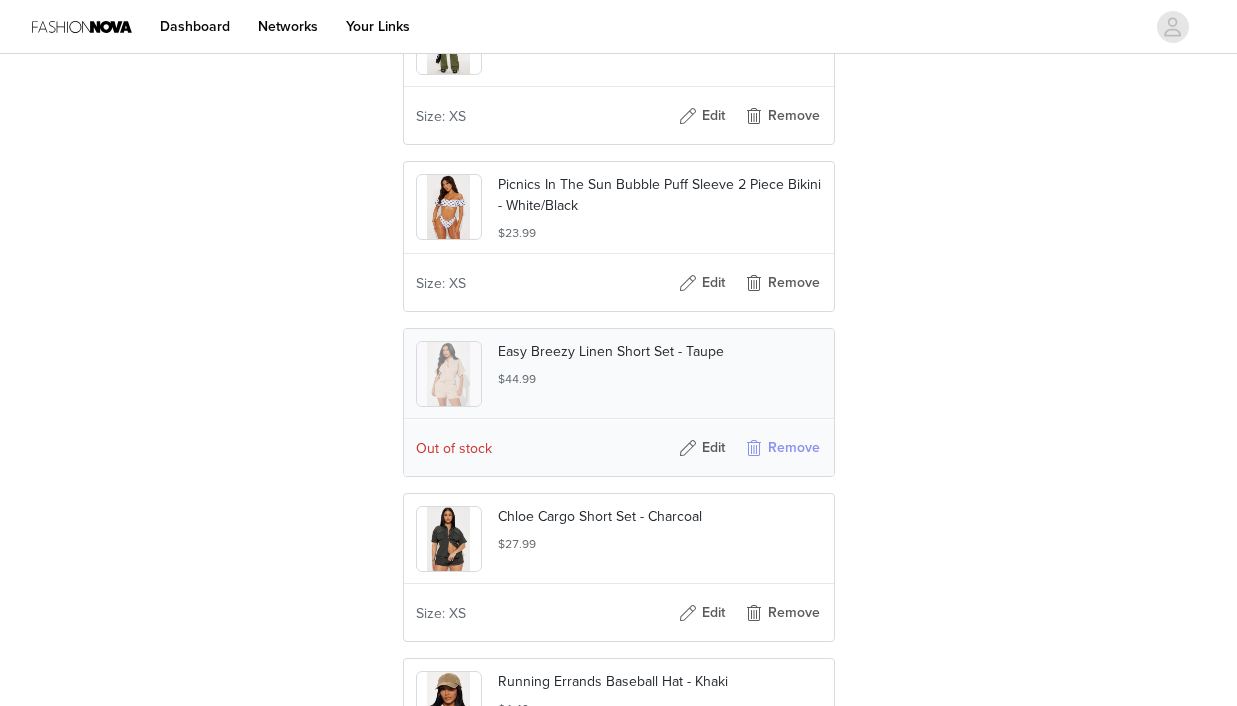 click on "Remove" at bounding box center [782, 448] 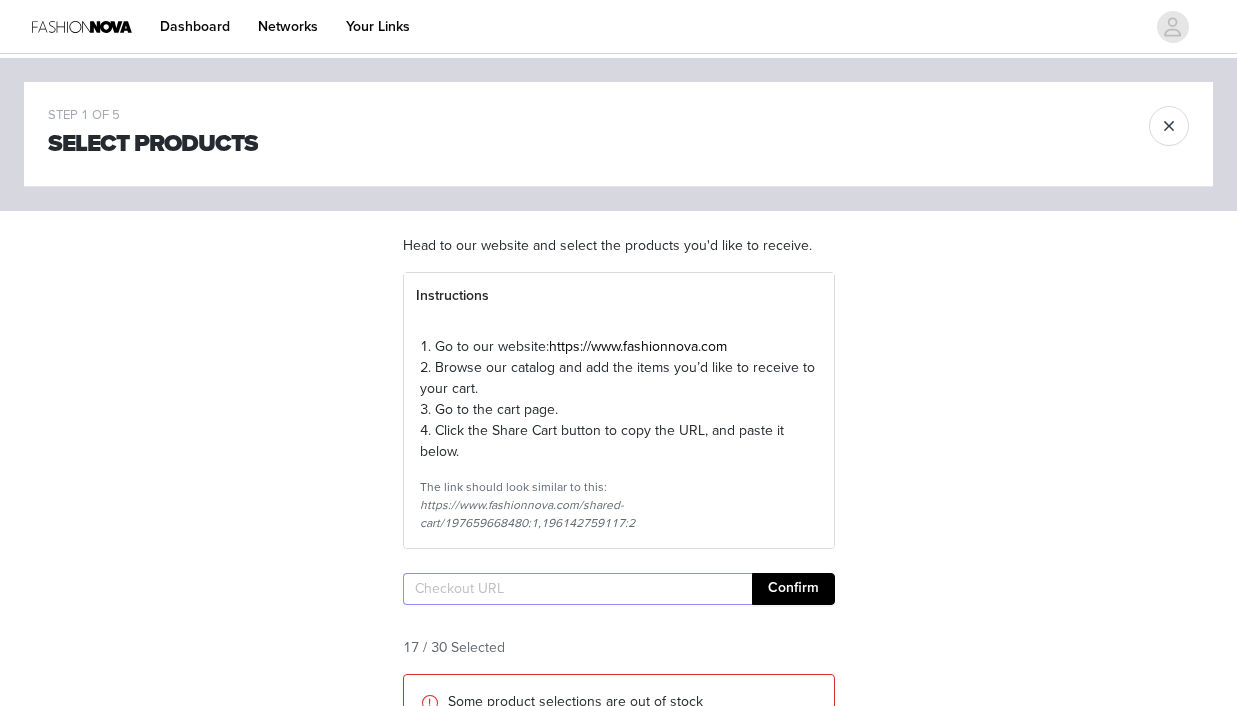 scroll, scrollTop: 0, scrollLeft: 0, axis: both 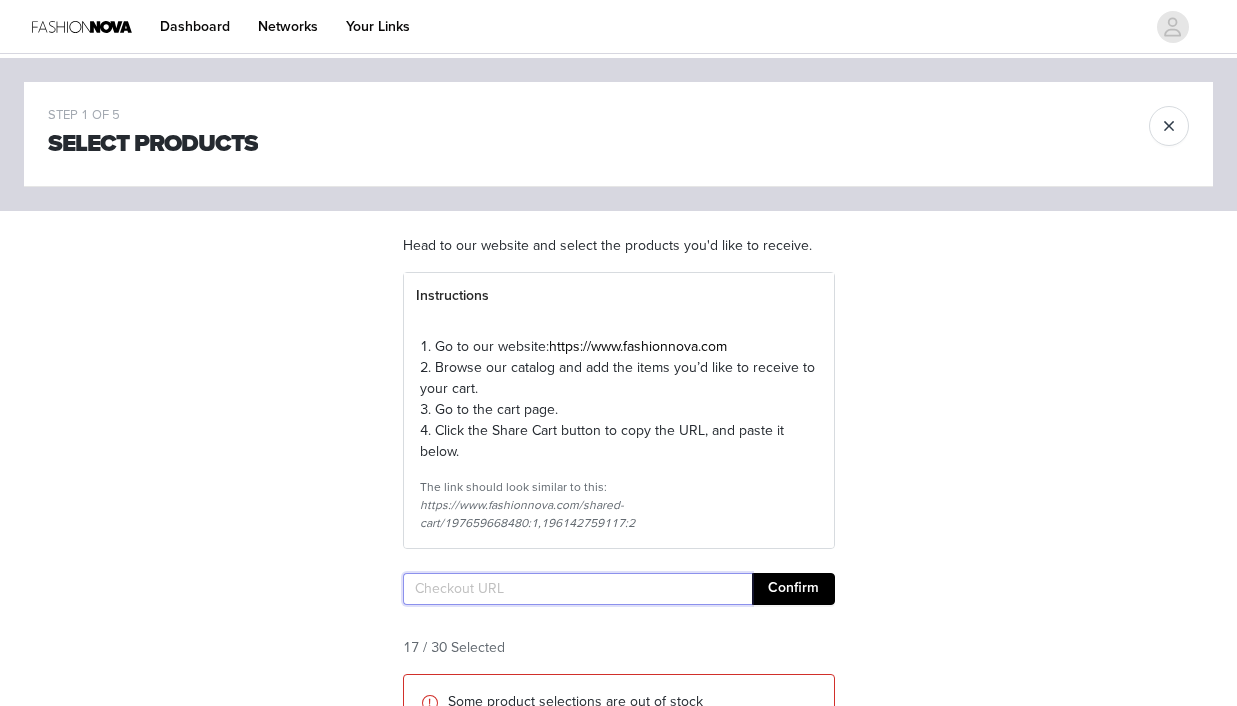 click at bounding box center (577, 589) 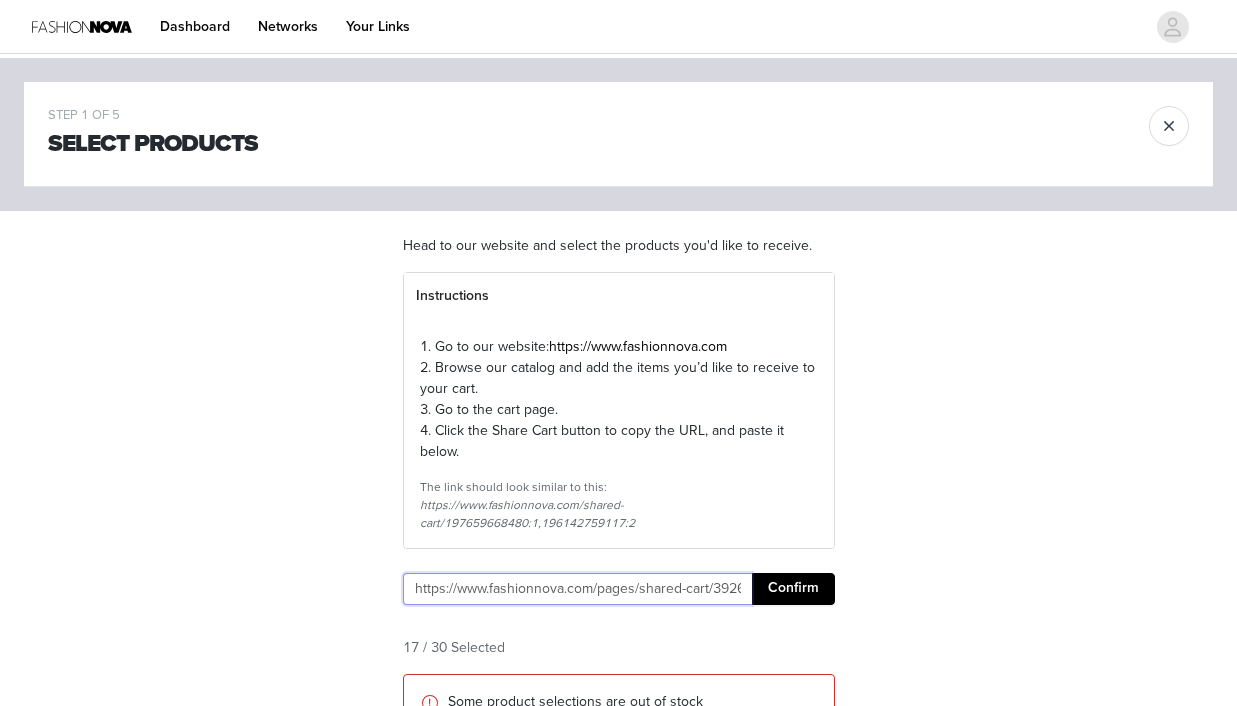 type on "https://www.fashionnova.com/pages/shared-cart/39260012314748:1,39268771266684:1,39293618028668:1,39283439403132:1,39291565047932:1,39283439501436:1,39259352039548:1,12196917772412:1,39293157146748:1,39292782051452:1,39295123619964:1,39292782772348:1,37143653777:2,39281294737532:1,39294233542780:1,39290990690428:1,39273894445180:1,39291952726140:1,39293307191420:1" 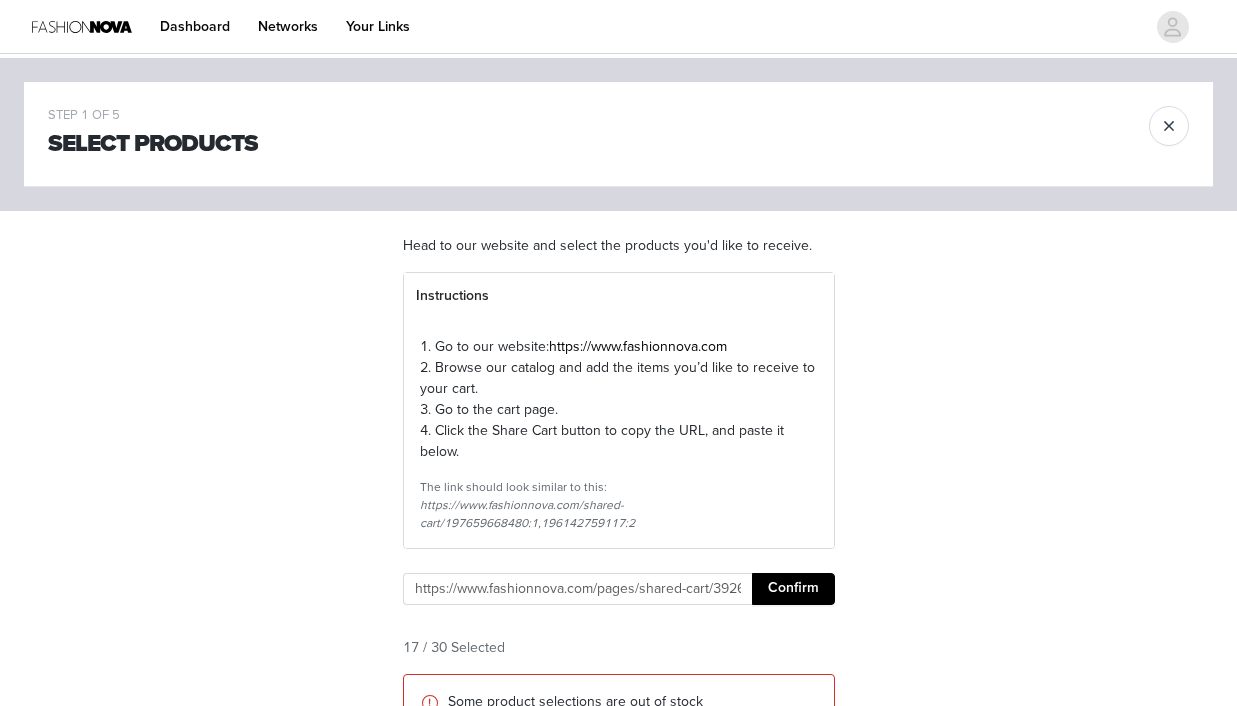 click on "Confirm" at bounding box center [793, 589] 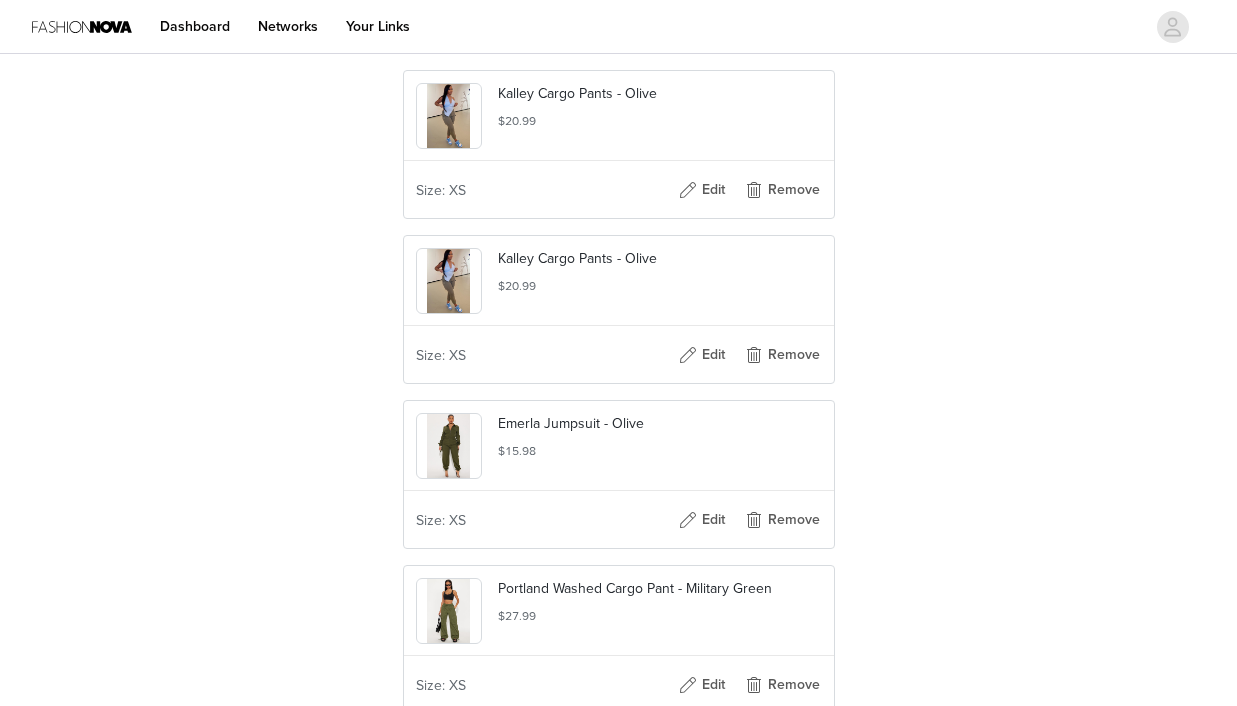 scroll, scrollTop: 2672, scrollLeft: 0, axis: vertical 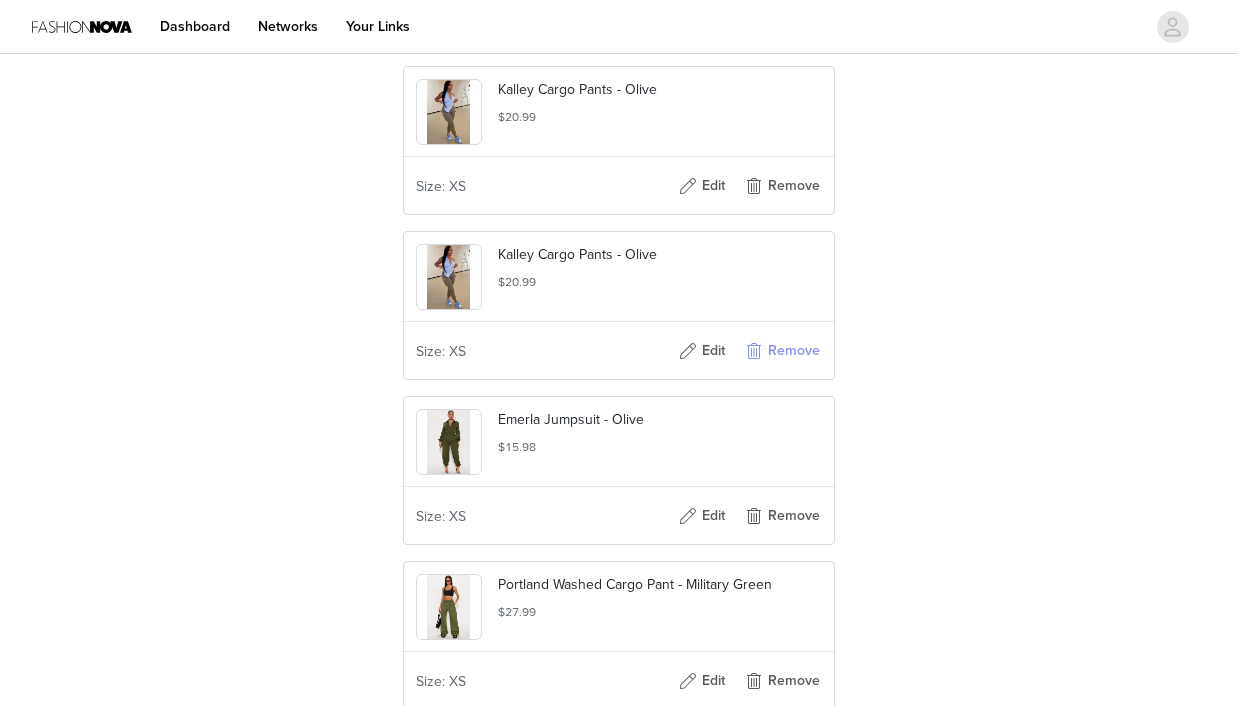 click on "Remove" at bounding box center (782, 351) 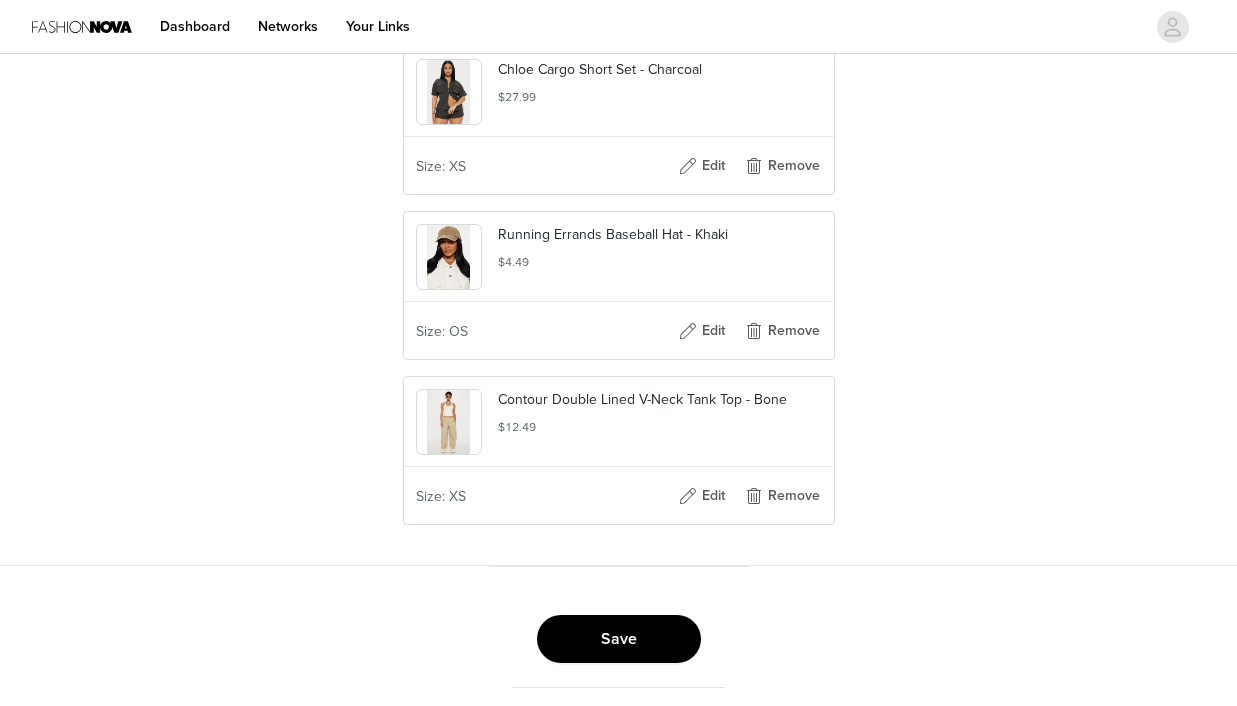 scroll, scrollTop: 3378, scrollLeft: 0, axis: vertical 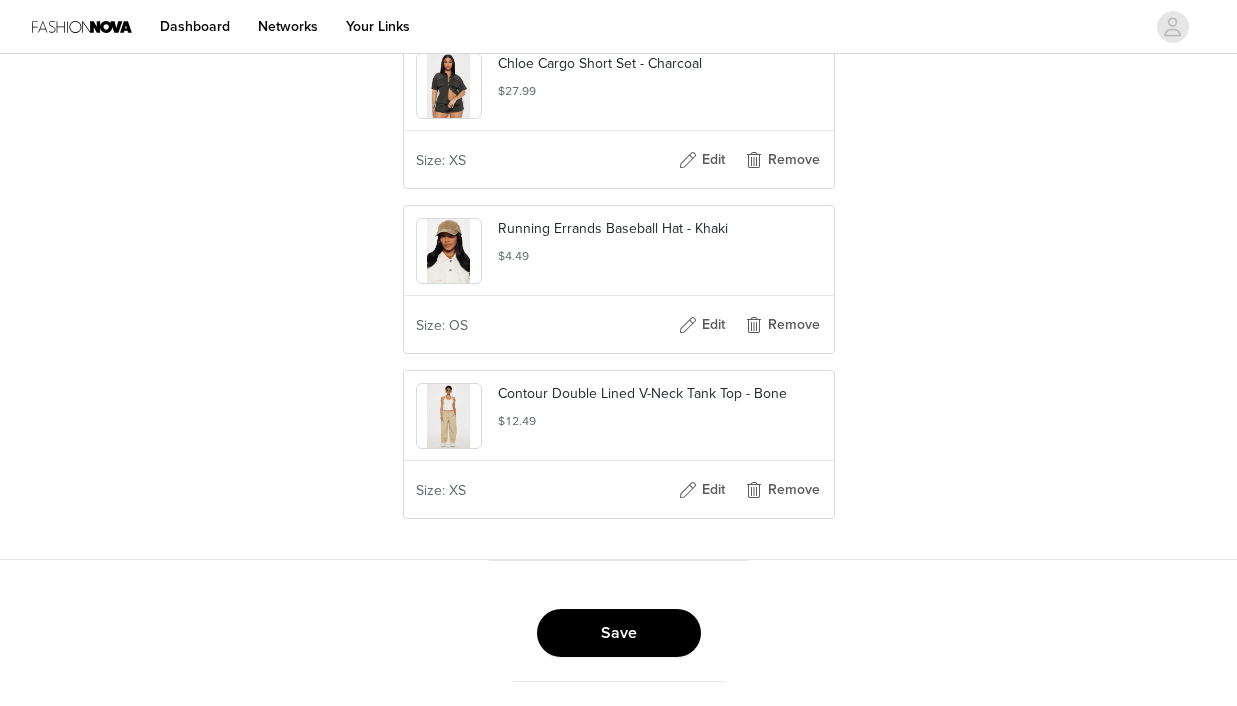 click on "Save" at bounding box center [619, 633] 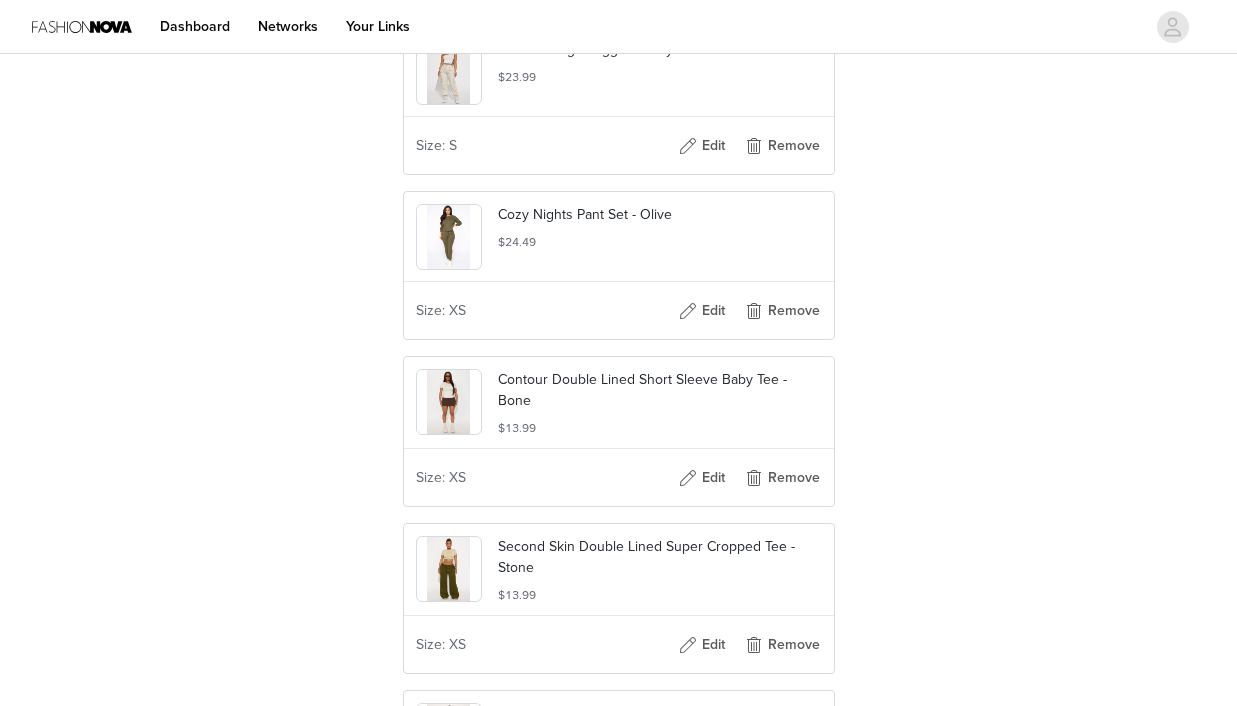 scroll, scrollTop: 1293, scrollLeft: 0, axis: vertical 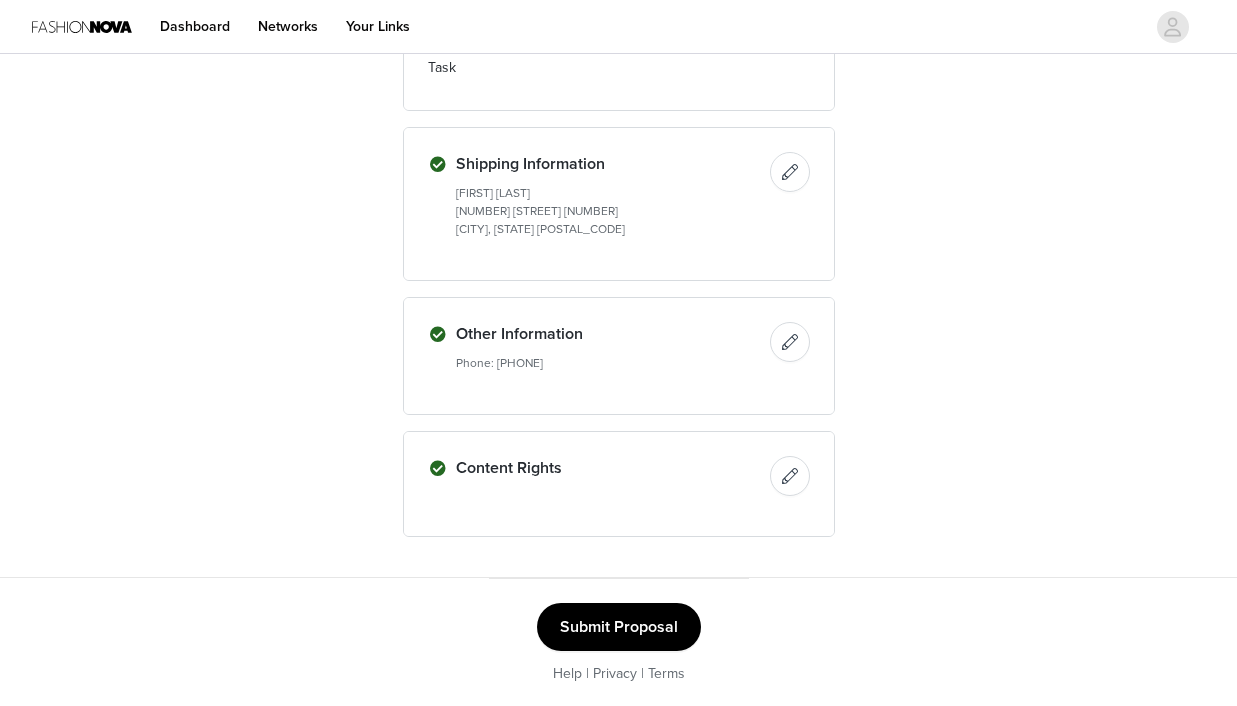 click on "Submit Proposal" at bounding box center [619, 627] 